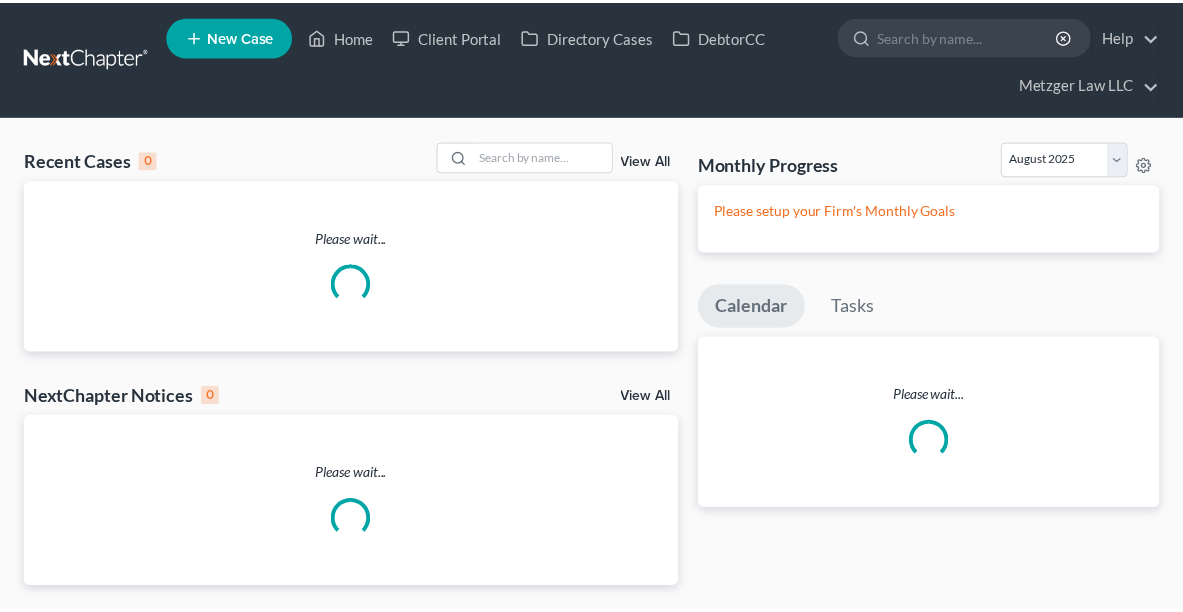 scroll, scrollTop: 0, scrollLeft: 0, axis: both 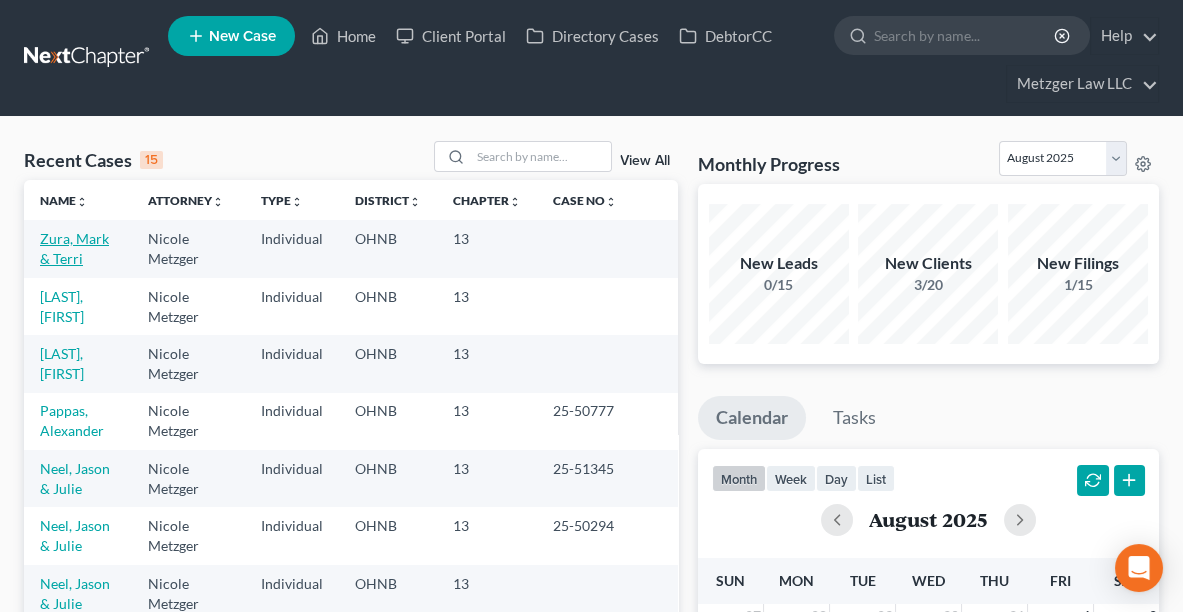 click on "Zura, Mark & Terri" at bounding box center (74, 248) 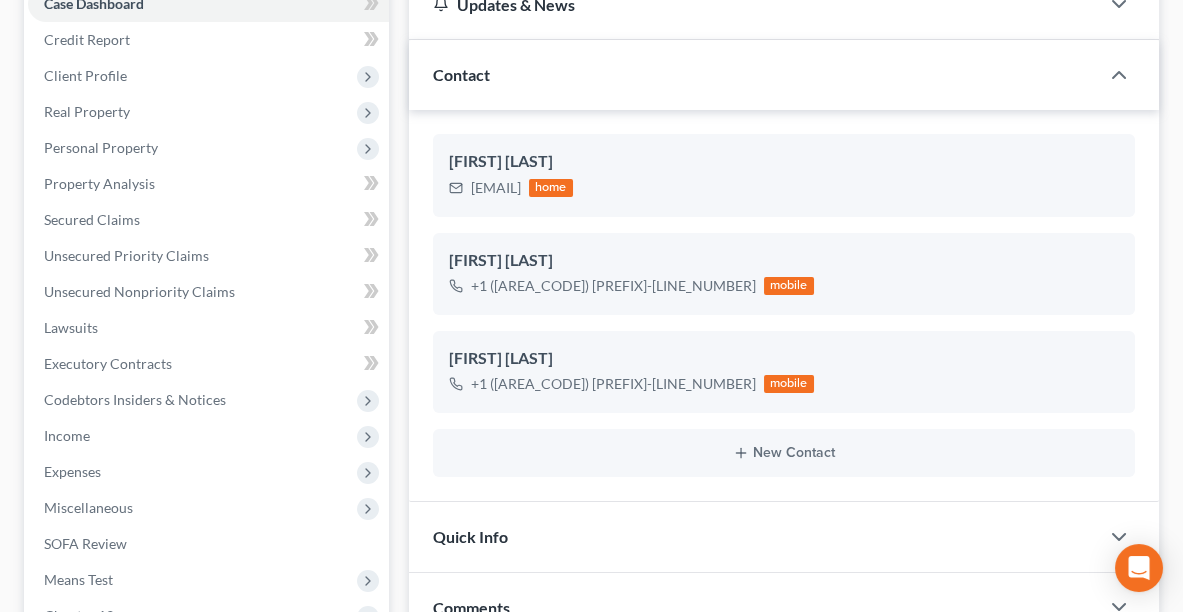 scroll, scrollTop: 426, scrollLeft: 0, axis: vertical 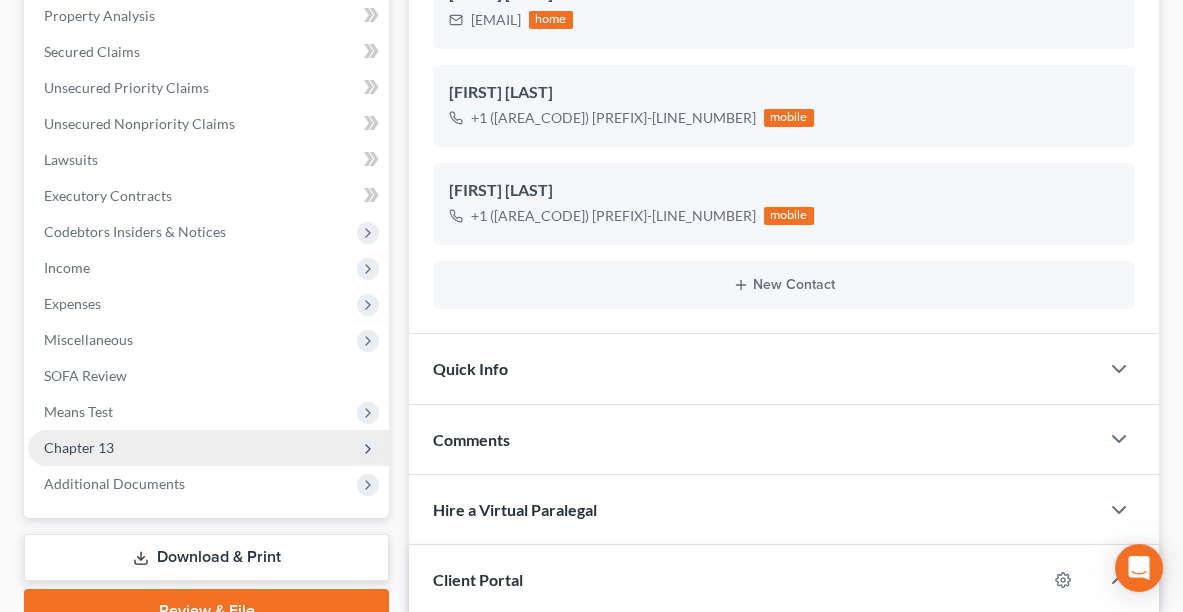 click on "Chapter 13" at bounding box center [79, 447] 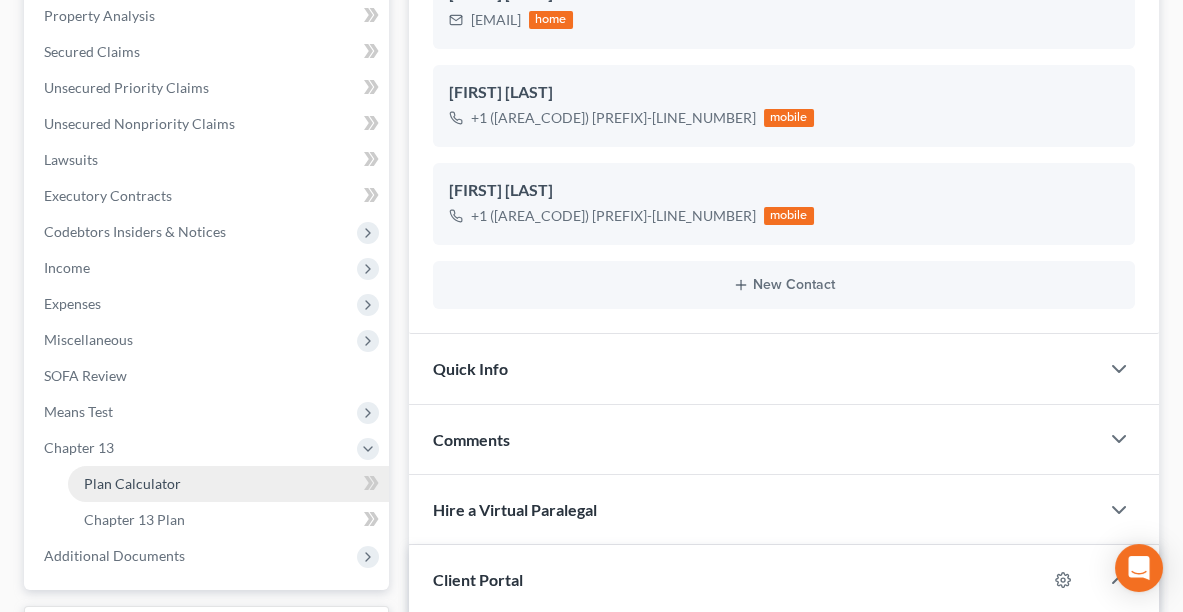 click on "Plan Calculator" at bounding box center [228, 484] 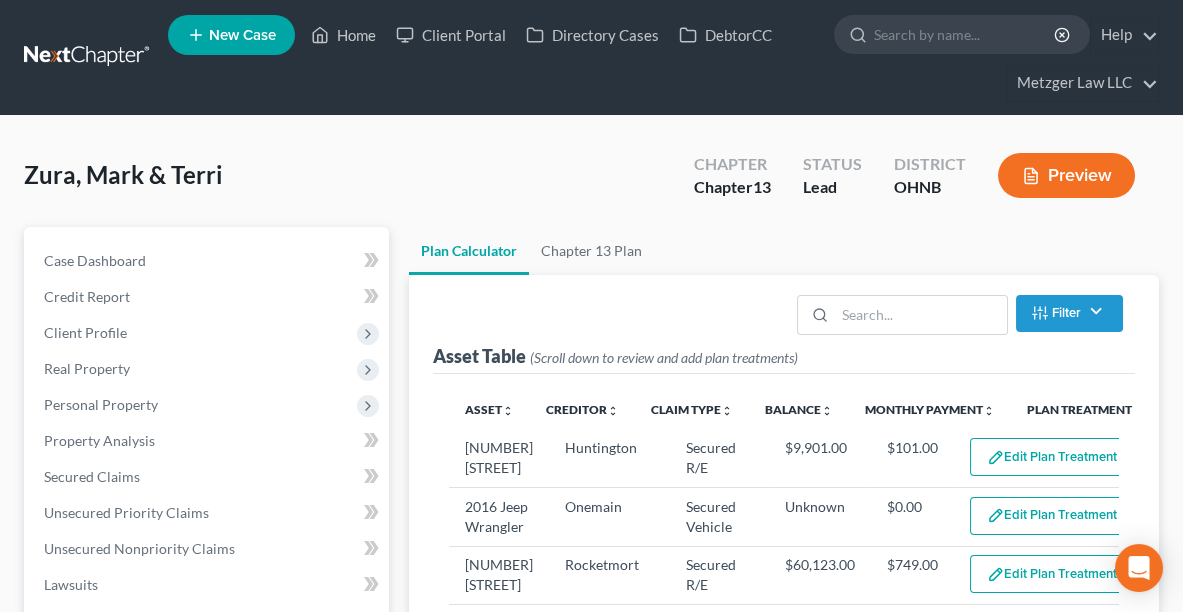 scroll, scrollTop: 0, scrollLeft: 0, axis: both 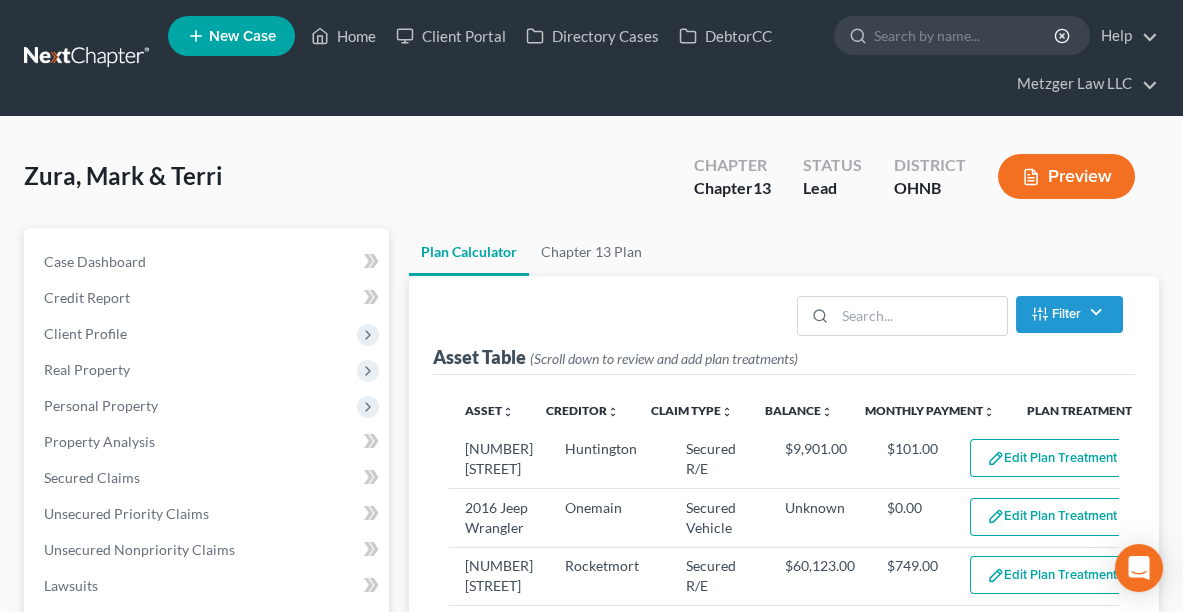 select on "59" 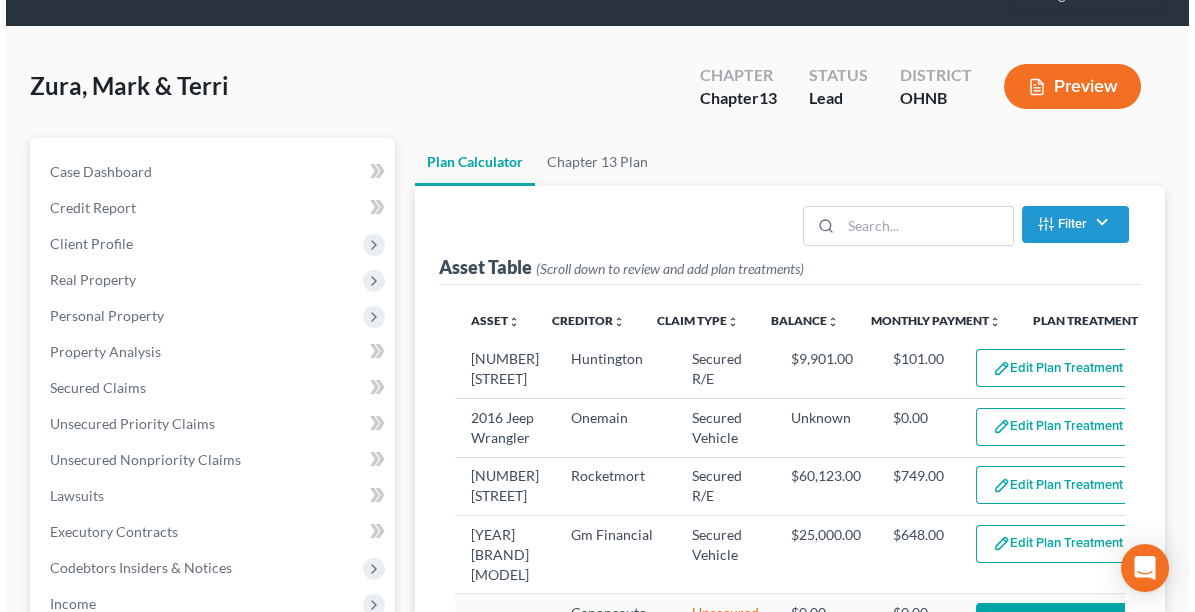scroll, scrollTop: 215, scrollLeft: 0, axis: vertical 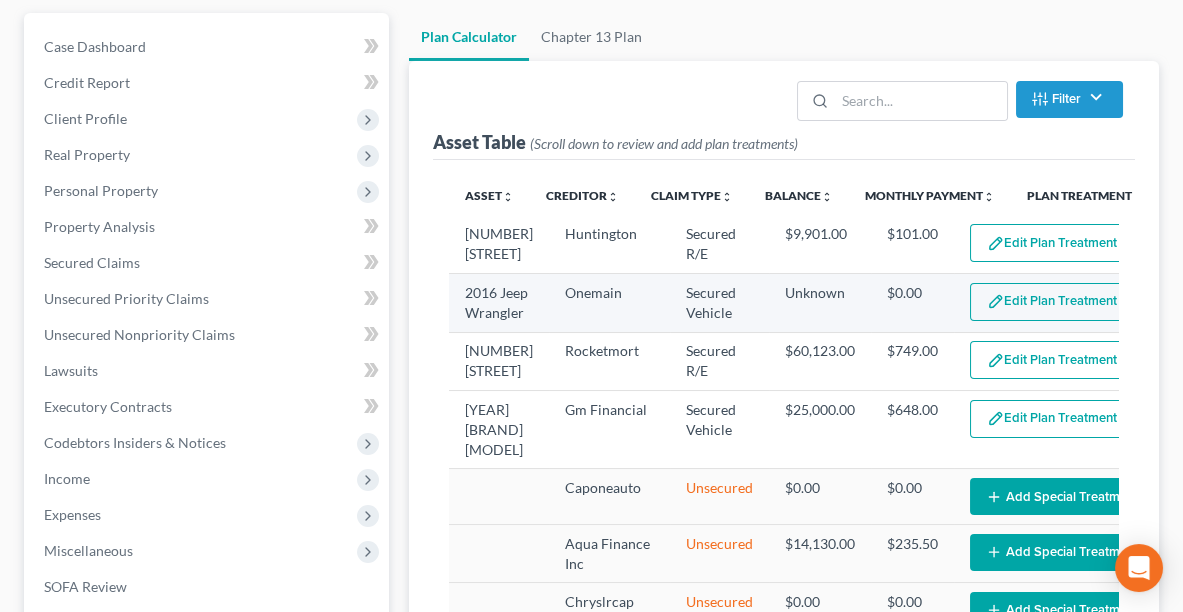 click on "Edit Plan Treatment" at bounding box center (1052, 302) 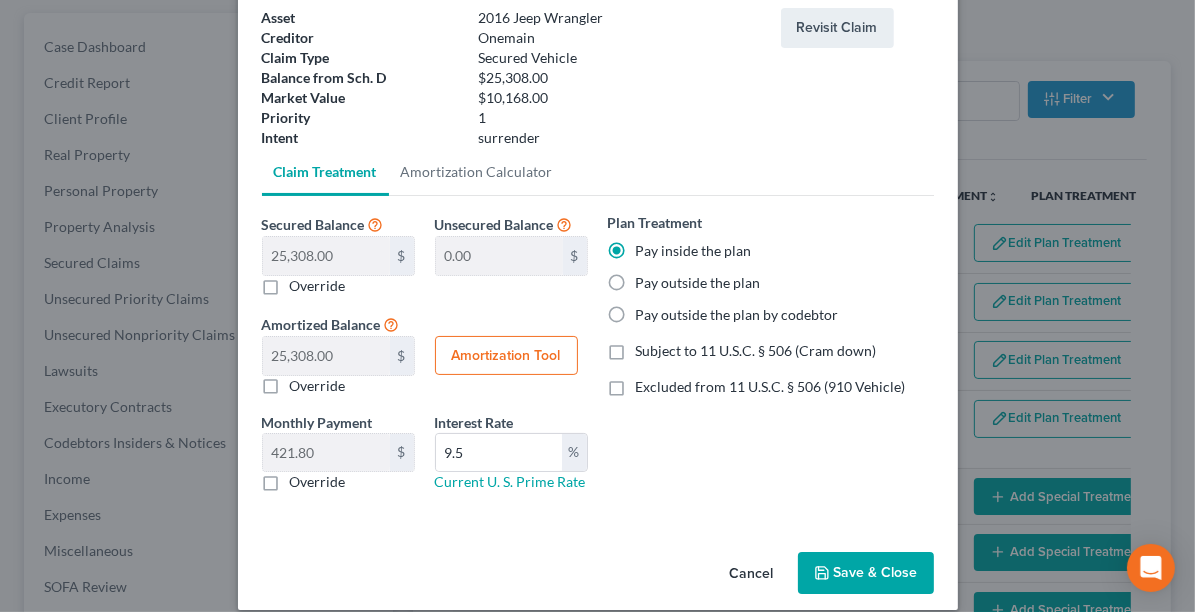 scroll, scrollTop: 143, scrollLeft: 0, axis: vertical 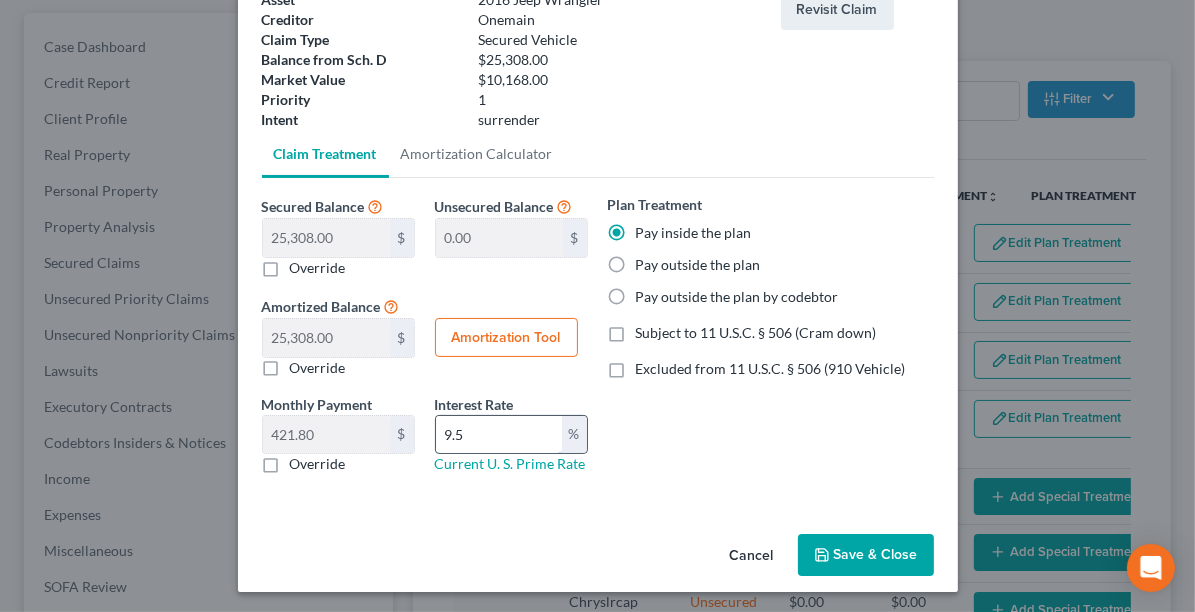 click on "9.5" at bounding box center [499, 435] 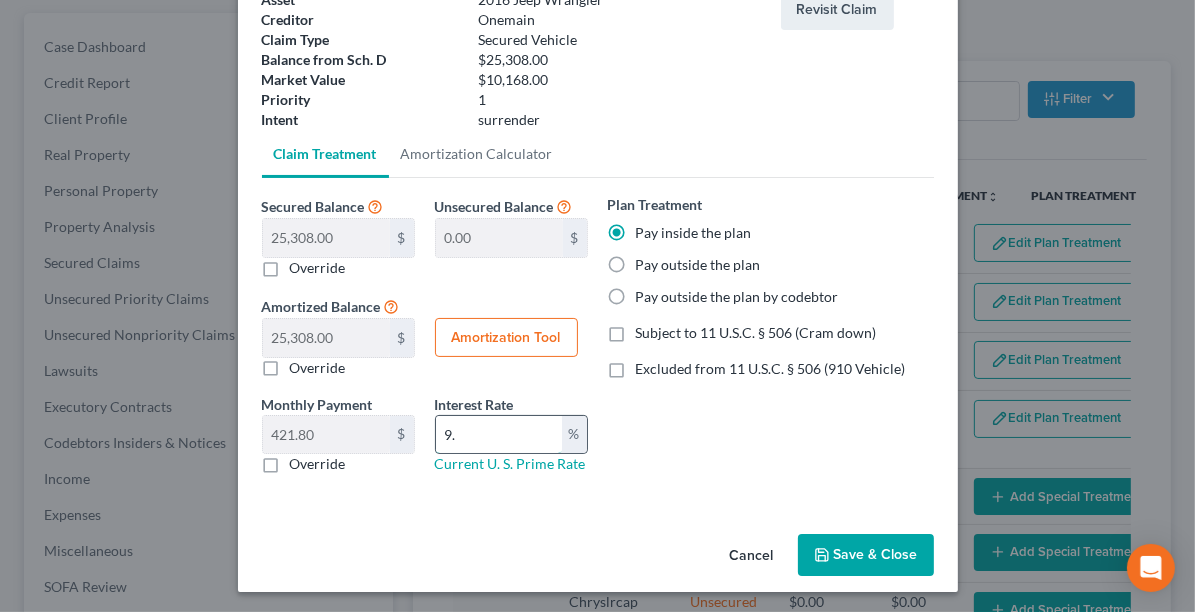 type on "9" 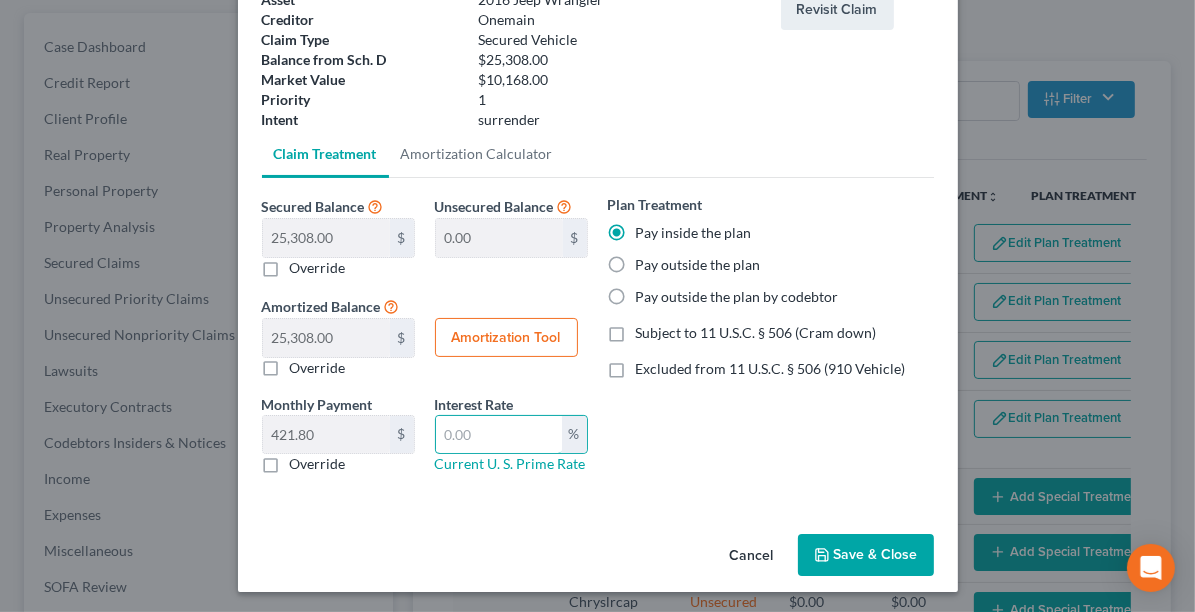 type 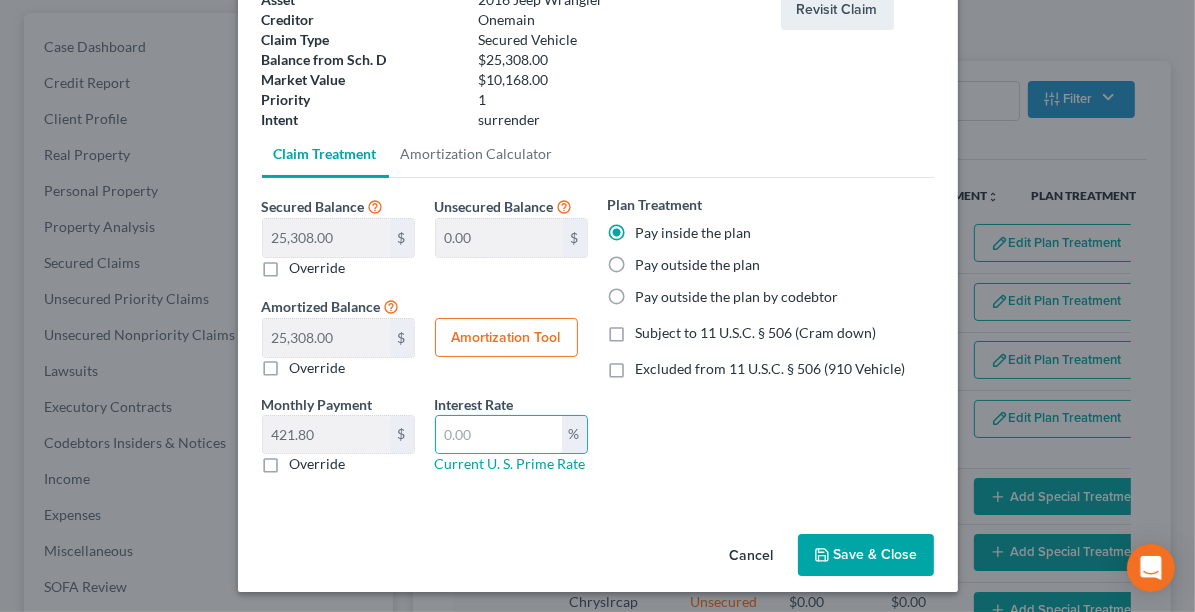 click on "Save & Close" at bounding box center [866, 555] 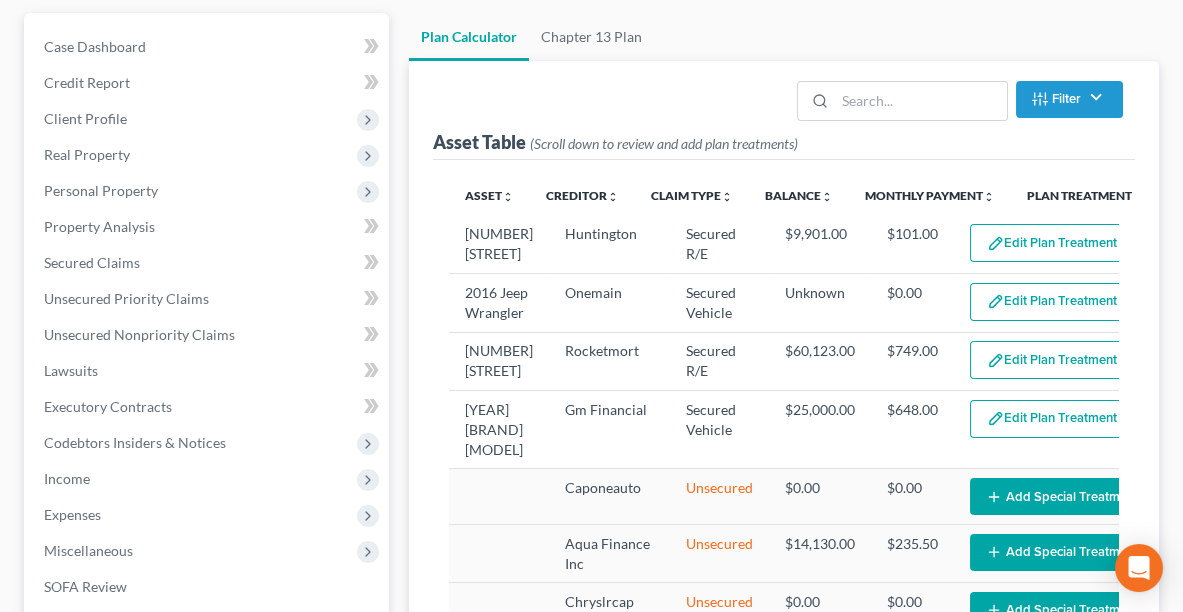 select on "59" 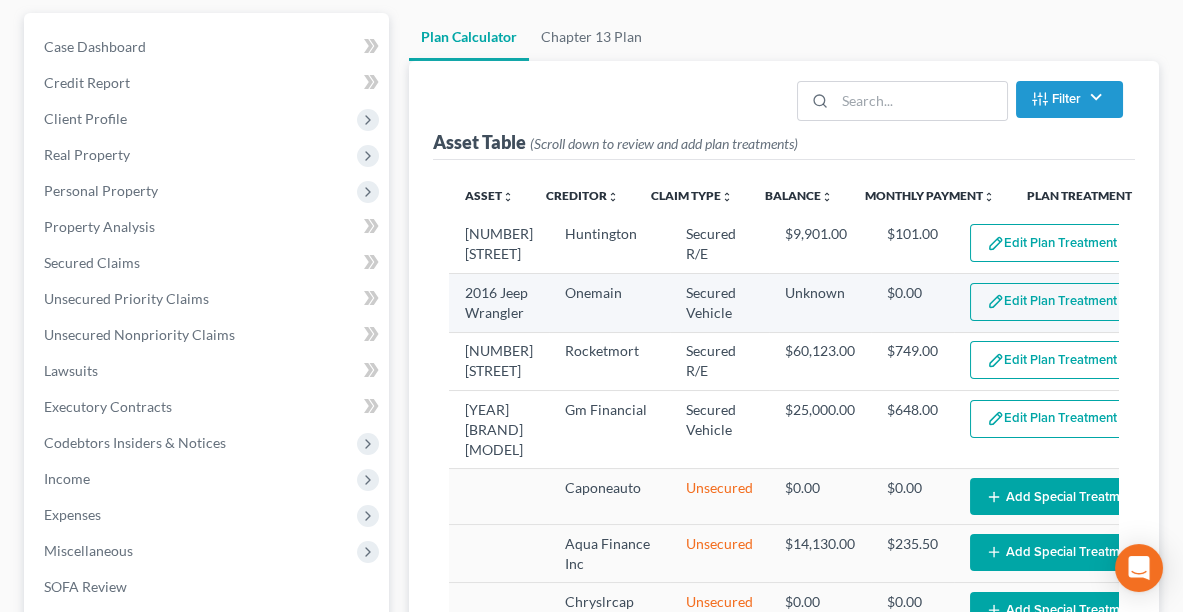 click on "Edit Plan Treatment" at bounding box center [1052, 302] 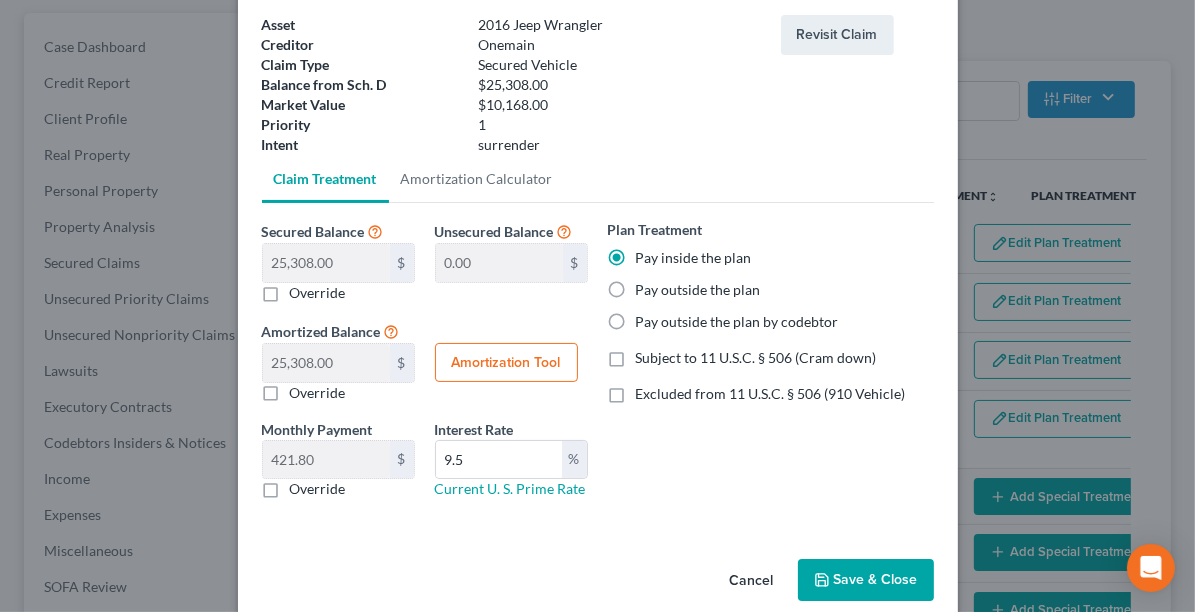 scroll, scrollTop: 143, scrollLeft: 0, axis: vertical 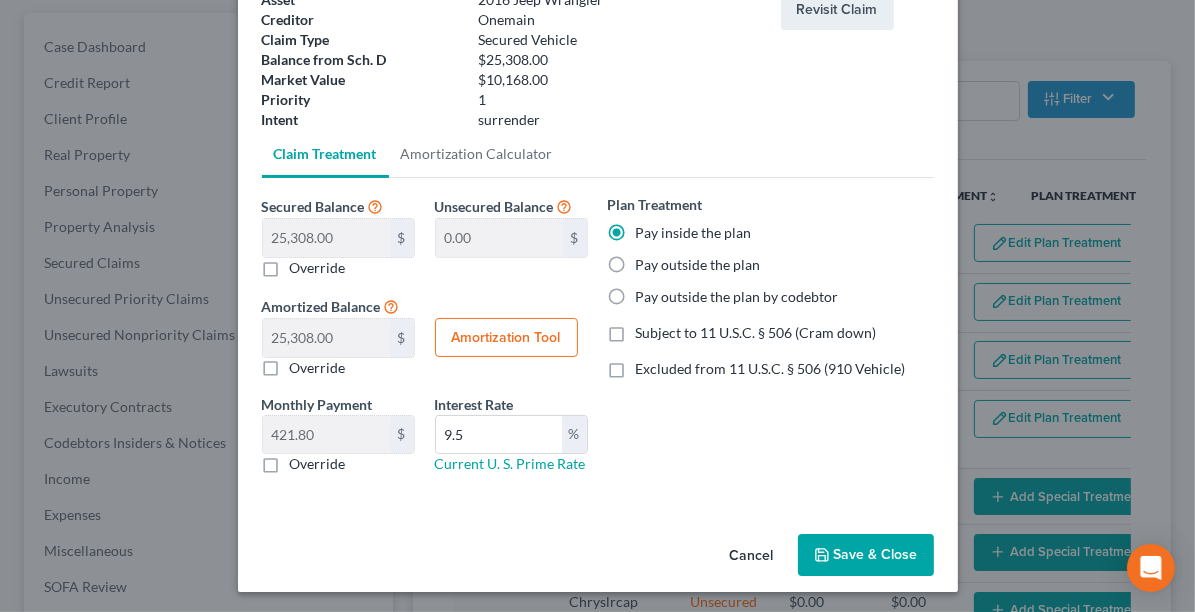 click on "Save & Close" at bounding box center [866, 555] 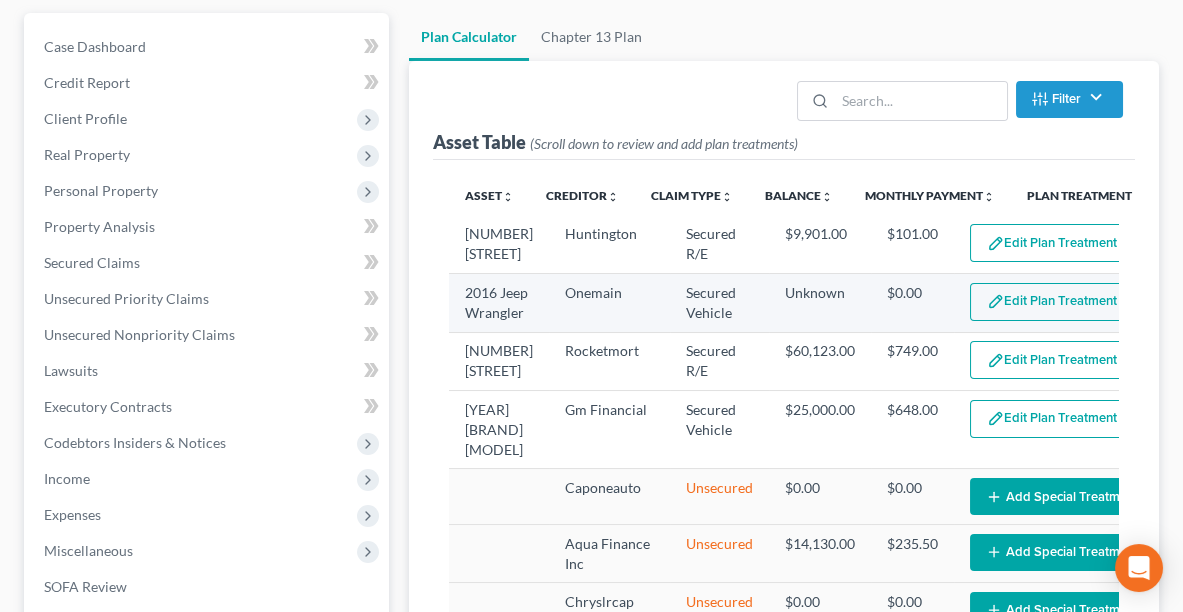 select on "59" 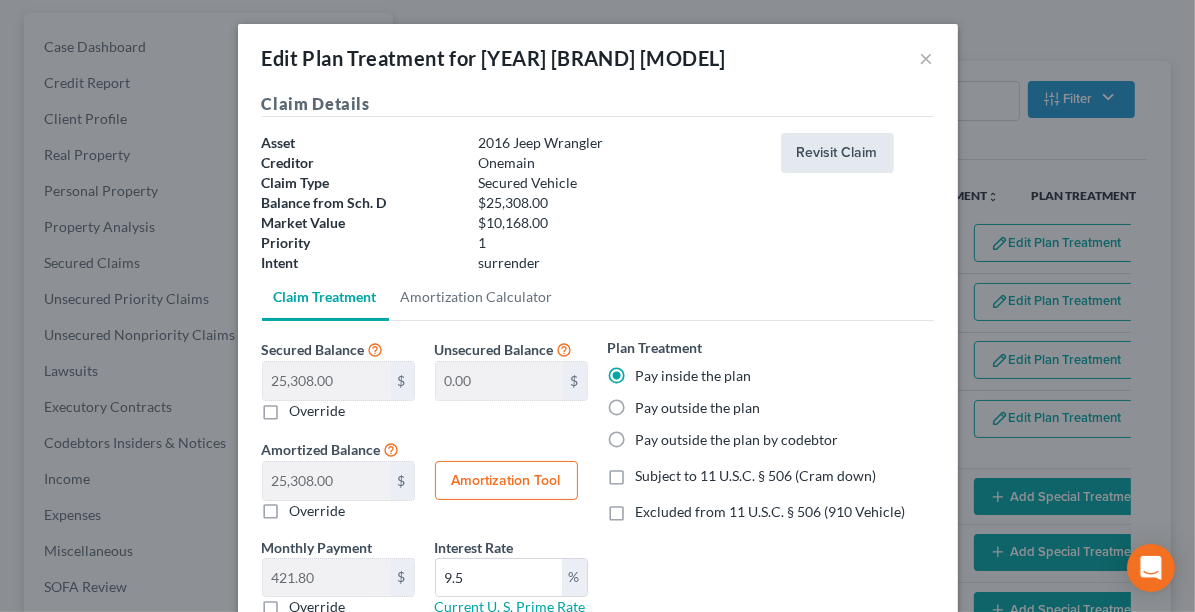 click on "Revisit Claim" at bounding box center (837, 153) 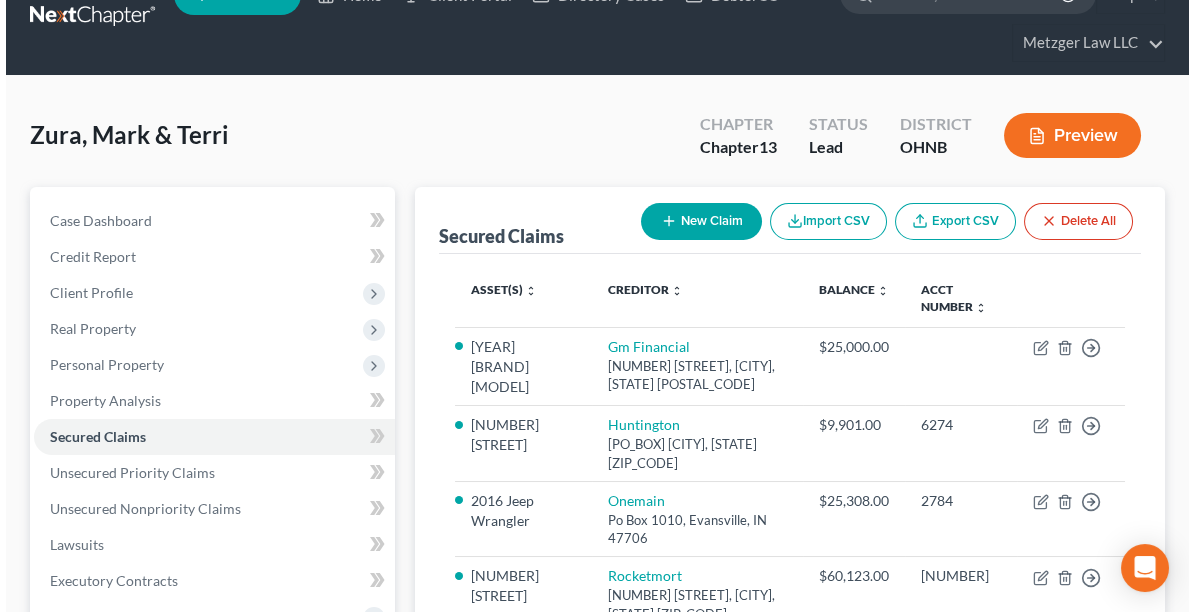 scroll, scrollTop: 0, scrollLeft: 0, axis: both 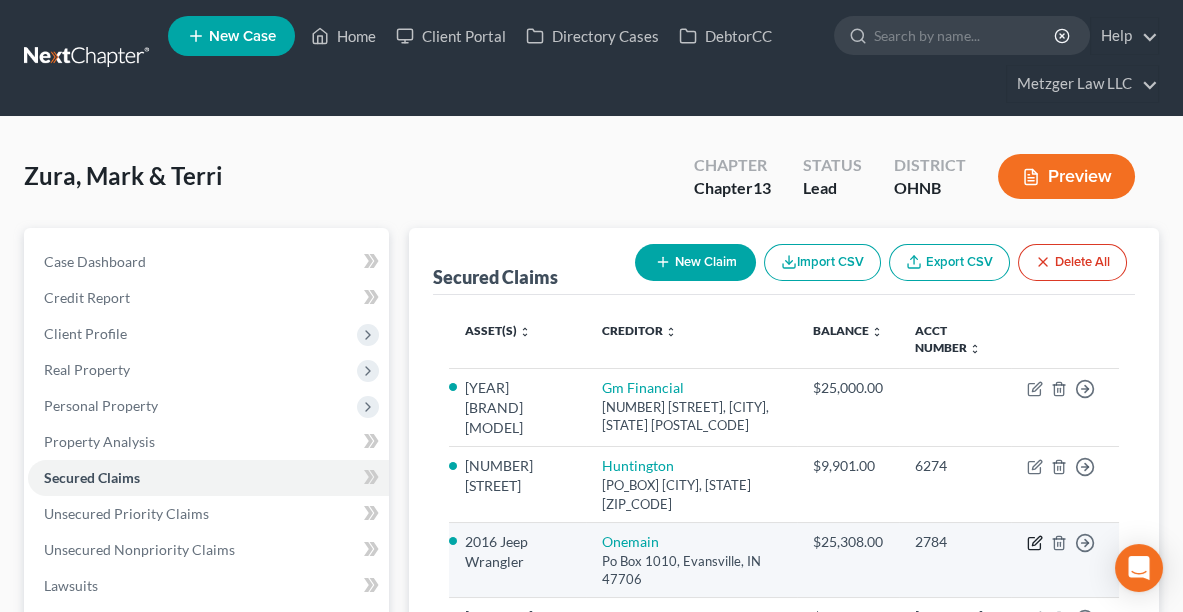 click 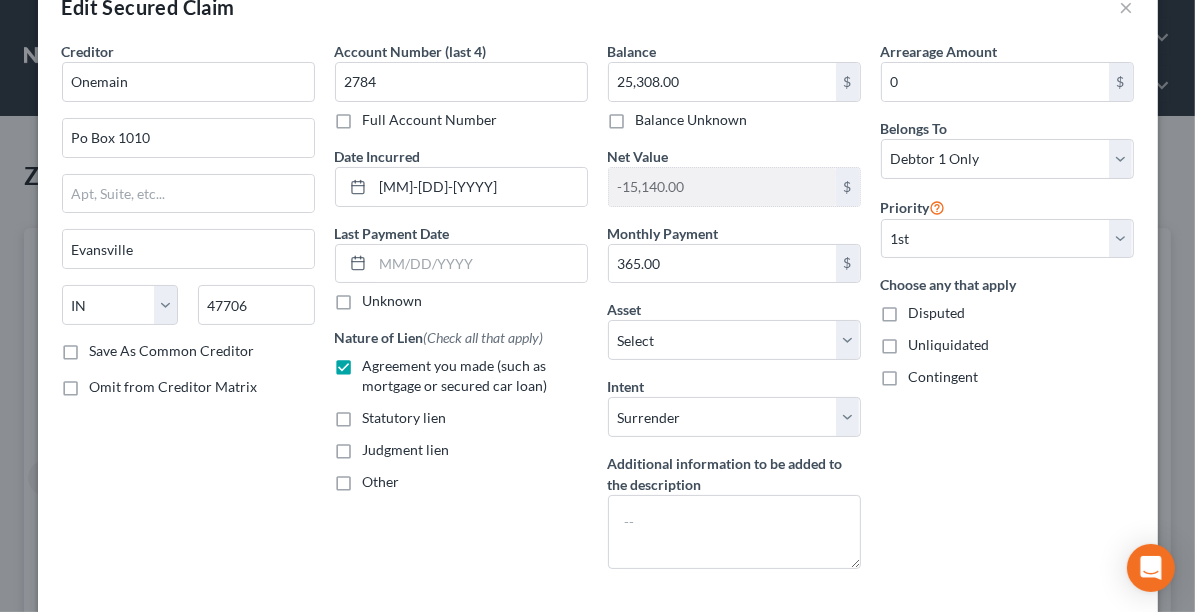 scroll, scrollTop: 55, scrollLeft: 0, axis: vertical 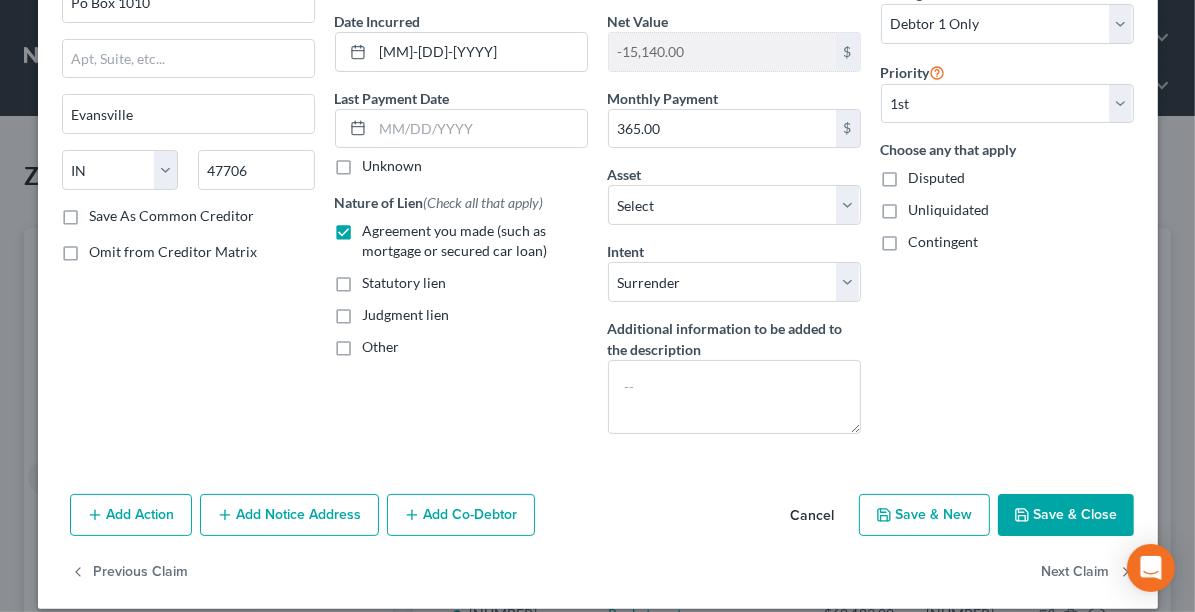 click on "Save & Close" at bounding box center [1066, 515] 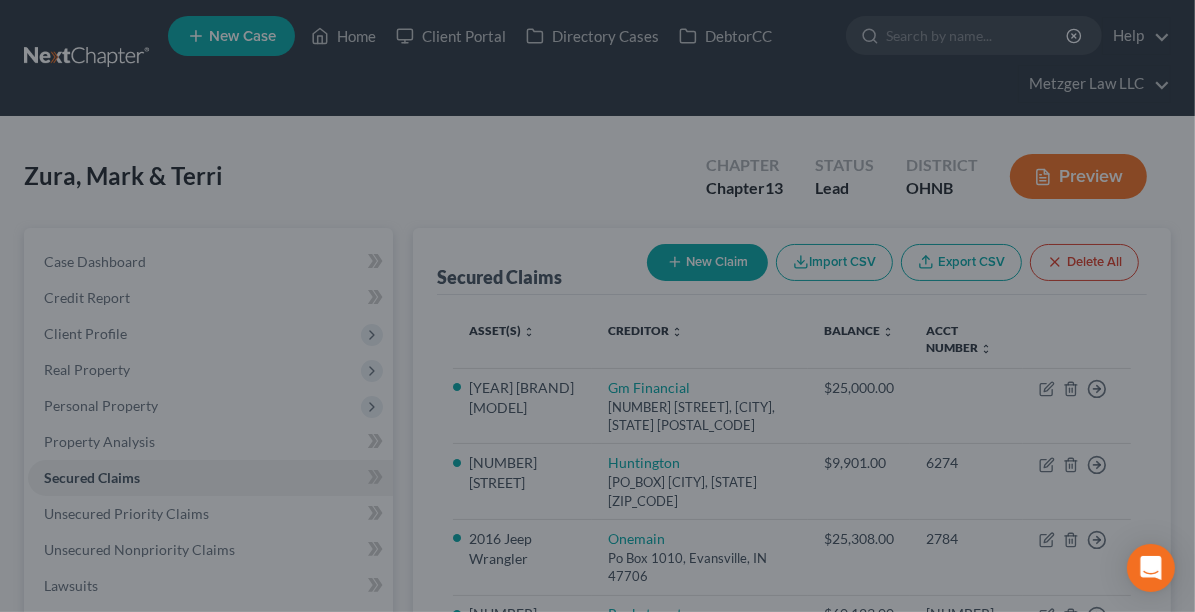 select on "2" 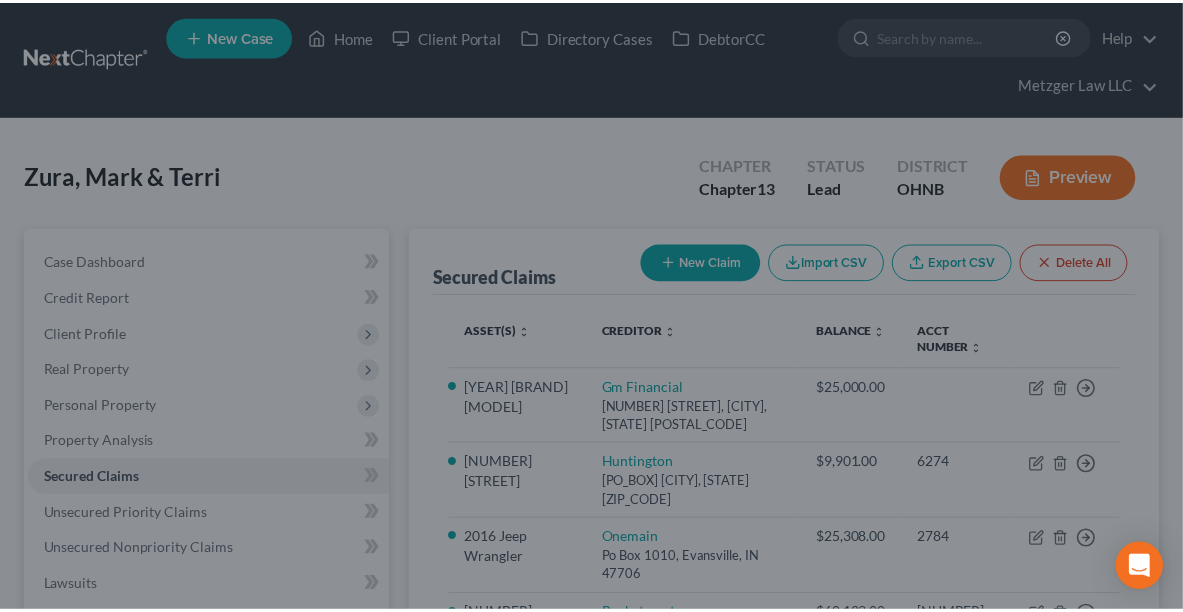 scroll, scrollTop: 0, scrollLeft: 0, axis: both 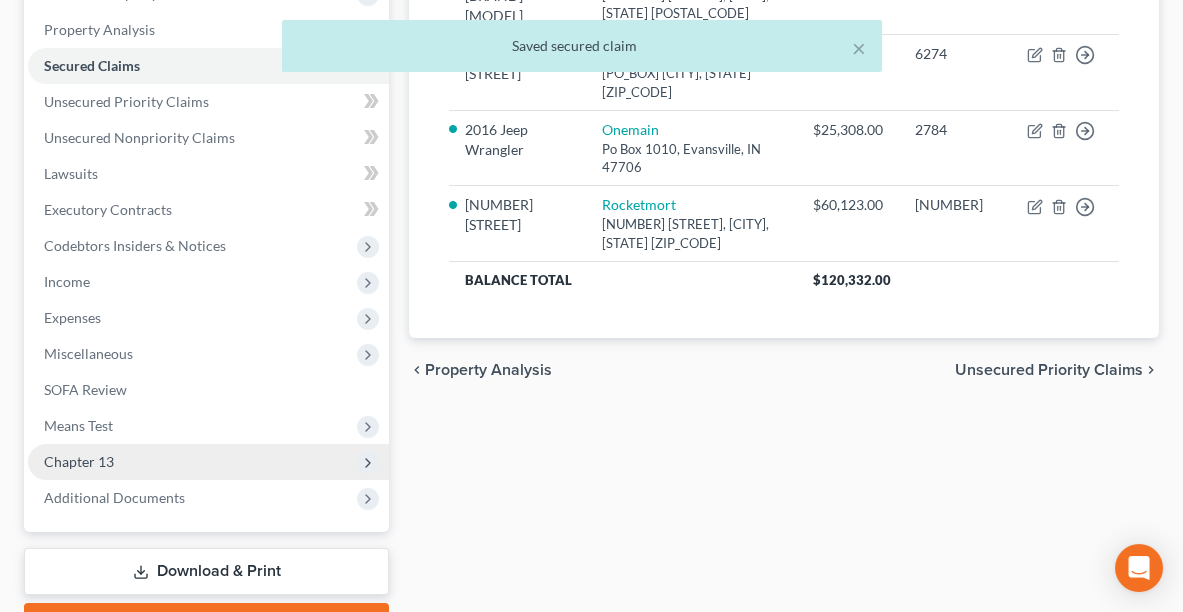 click on "Chapter 13" at bounding box center (208, 462) 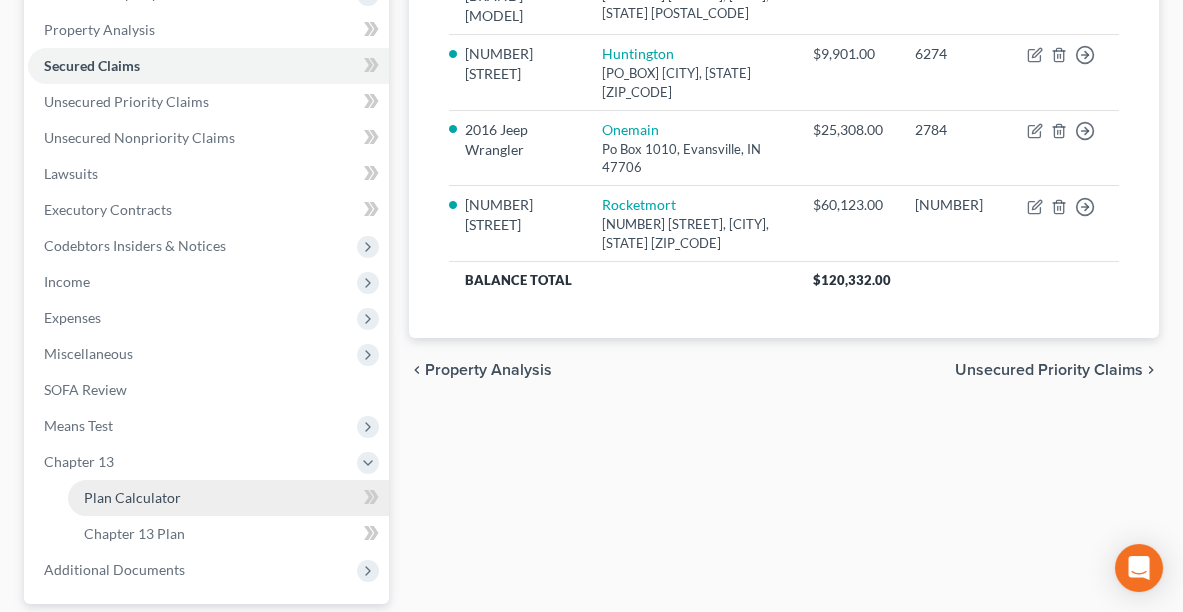 click on "Plan Calculator" at bounding box center (228, 498) 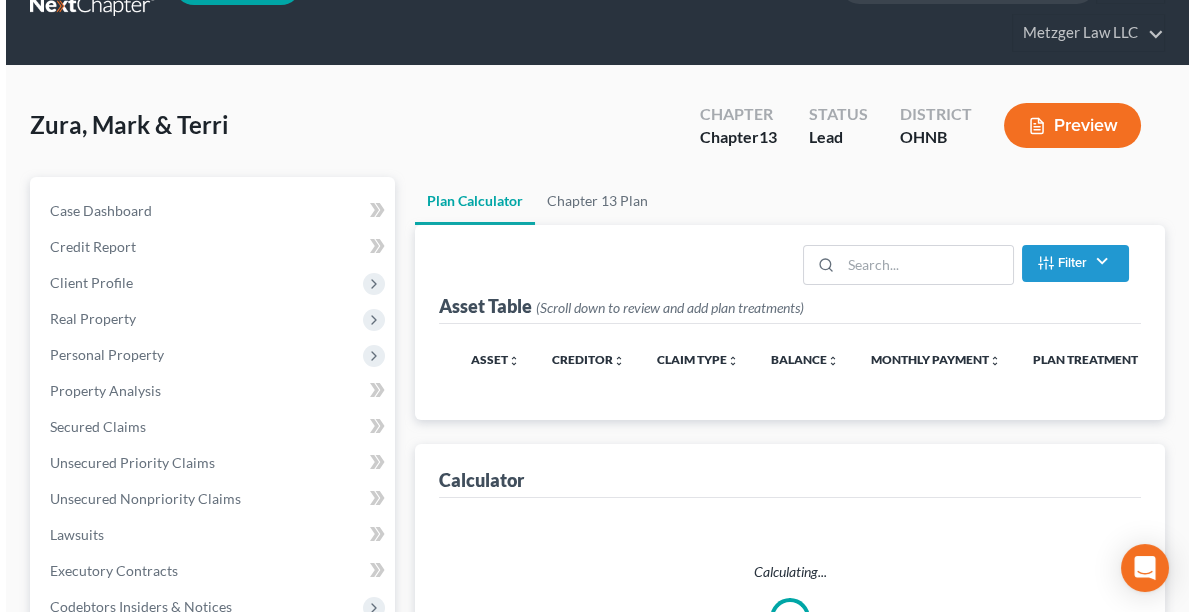 scroll, scrollTop: 0, scrollLeft: 0, axis: both 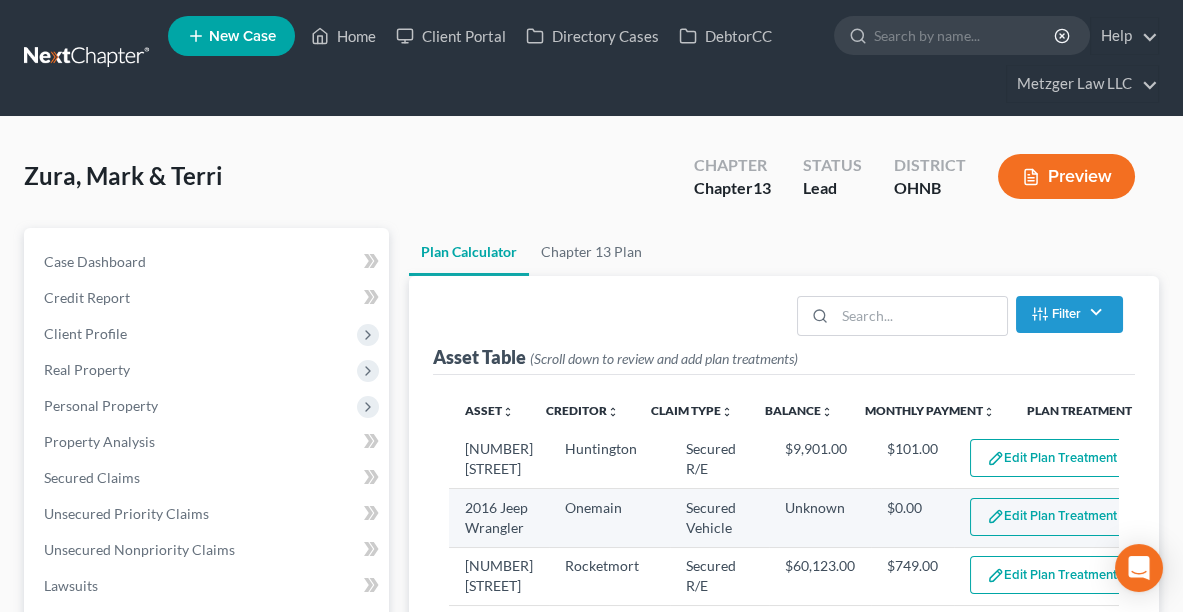 select on "59" 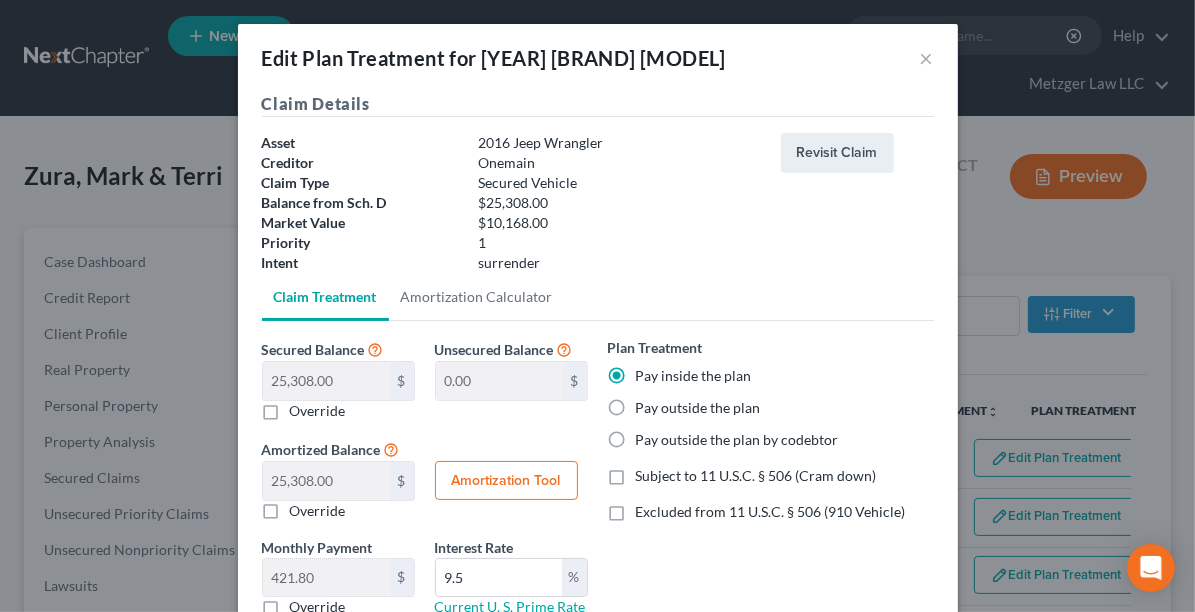 click on "Excluded from 11 U.S.C. § 506 (910 Vehicle)" at bounding box center [771, 512] 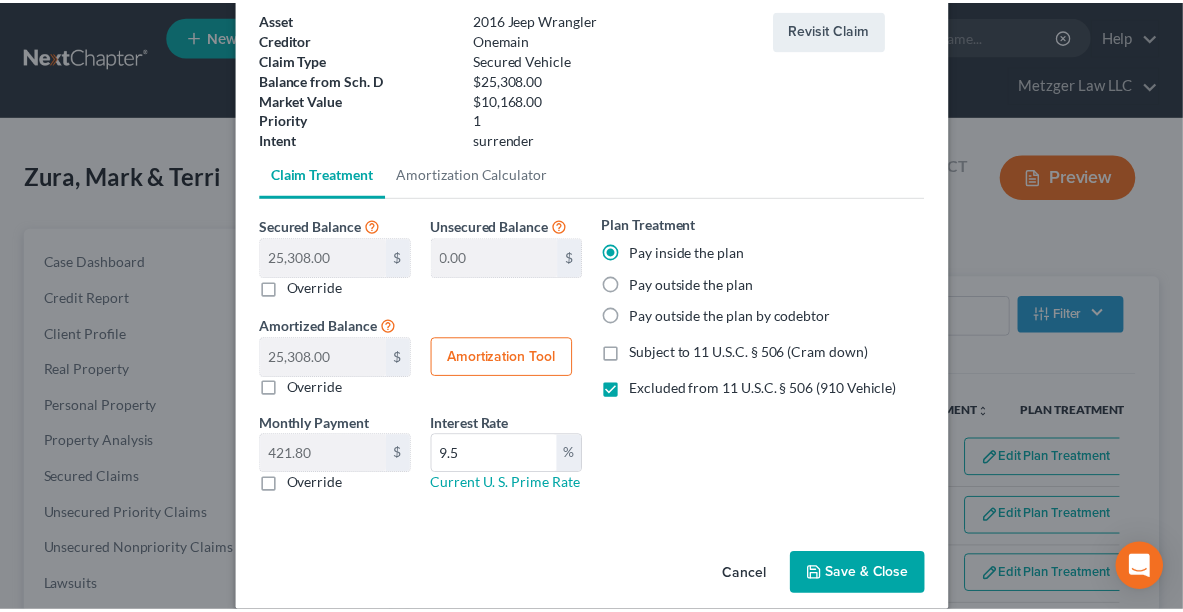 scroll, scrollTop: 143, scrollLeft: 0, axis: vertical 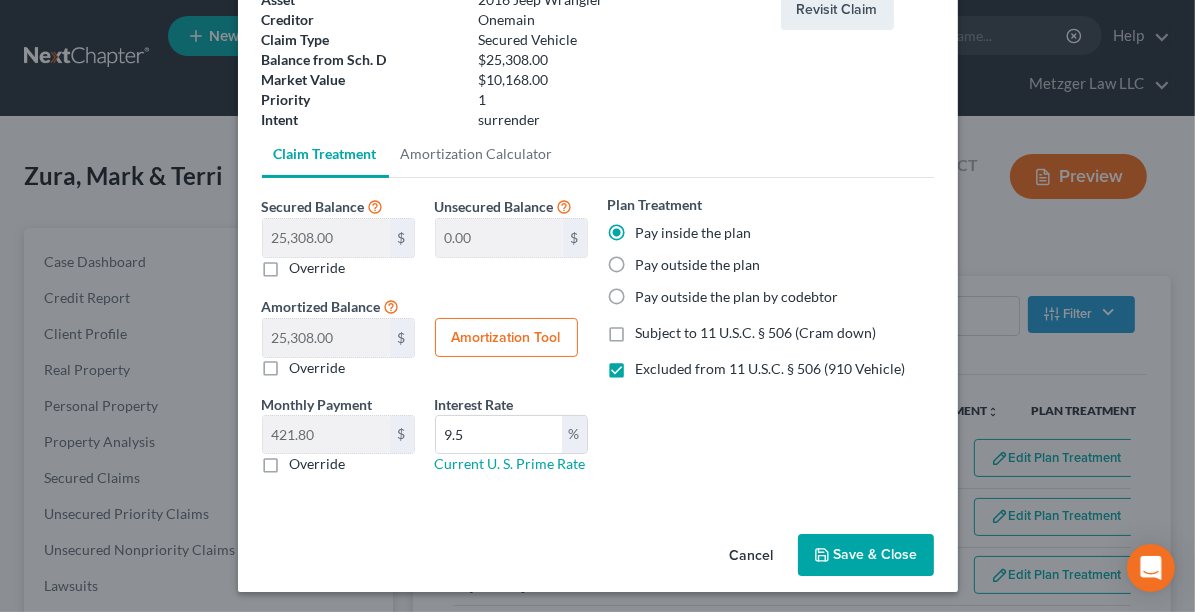 click on "Override" at bounding box center (318, 464) 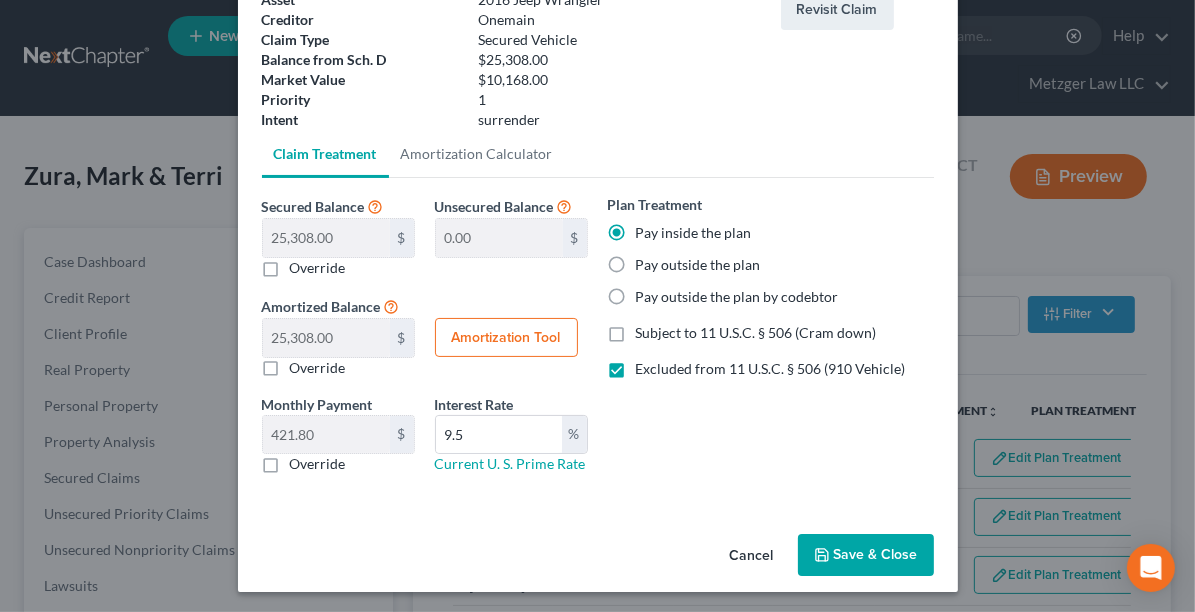 click on "Override" at bounding box center (304, 460) 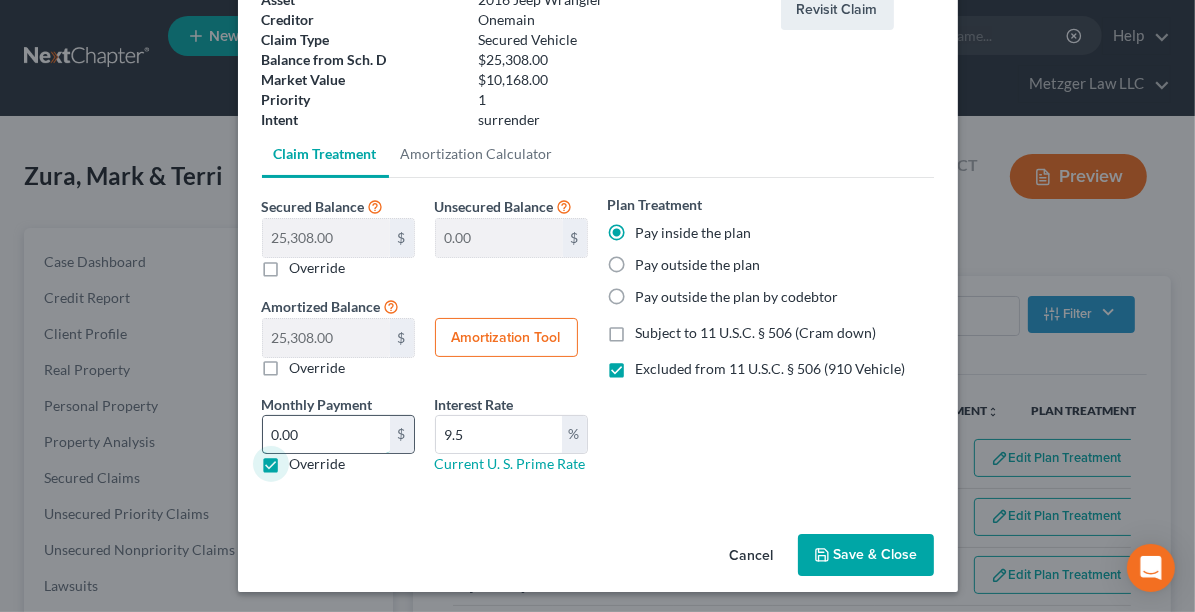 click on "0.00" at bounding box center (326, 435) 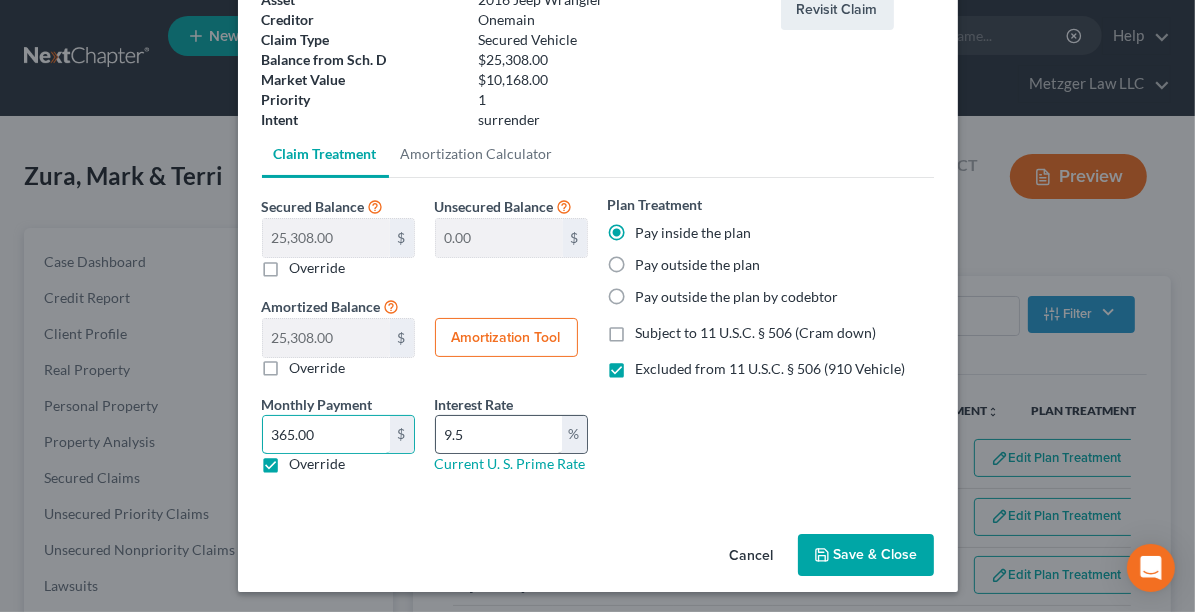 type on "365.00" 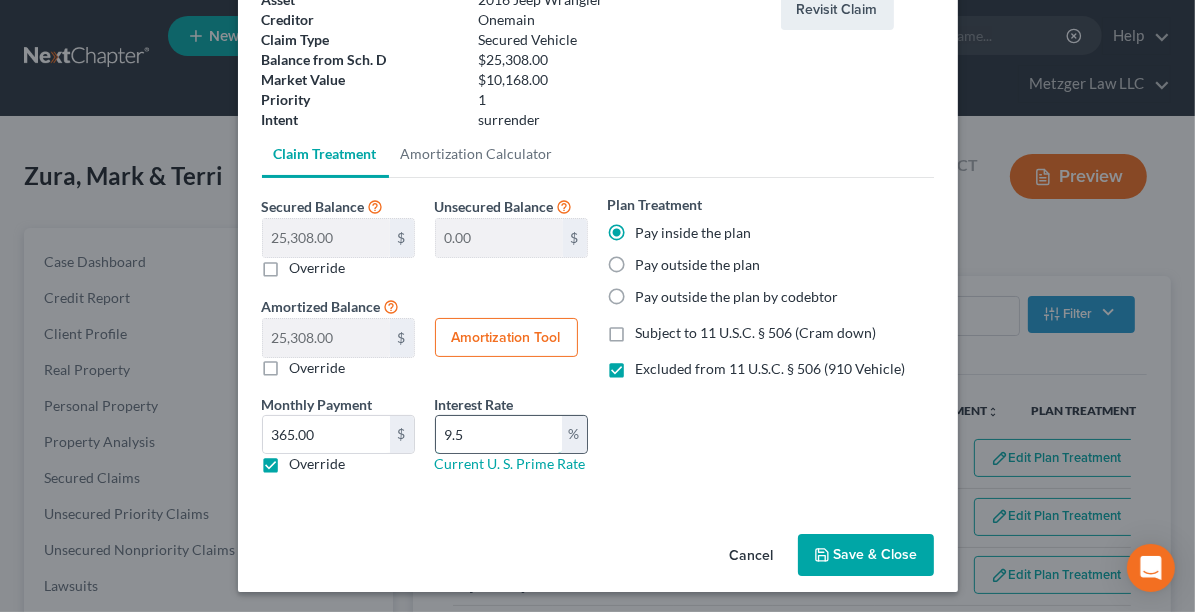 click on "9.5" at bounding box center (499, 435) 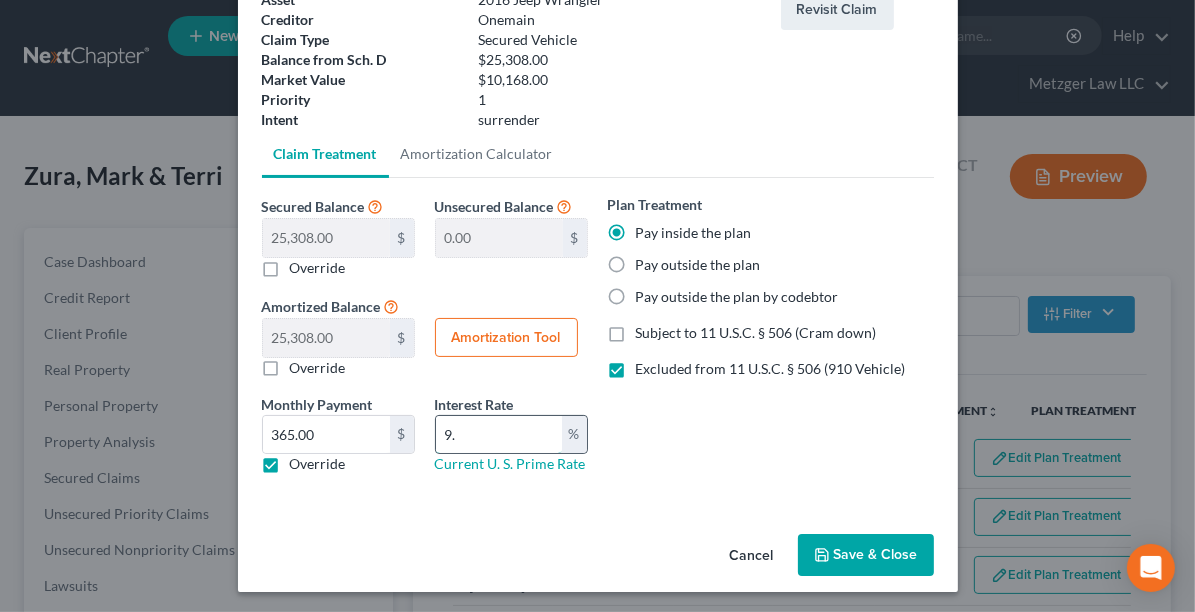 type on "9" 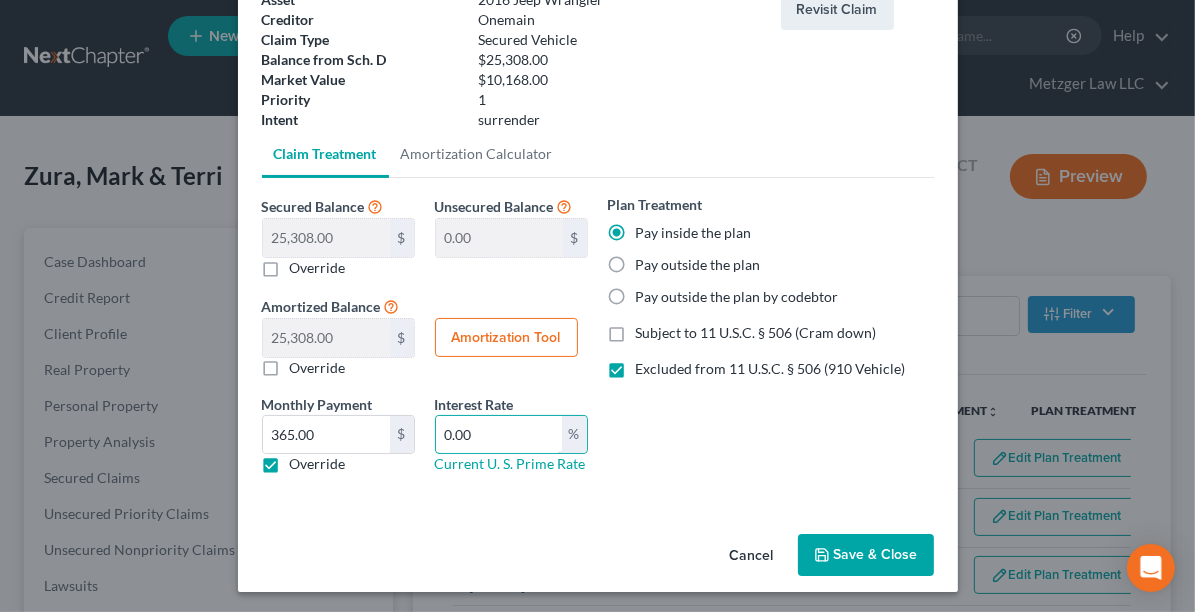 type on "0.00" 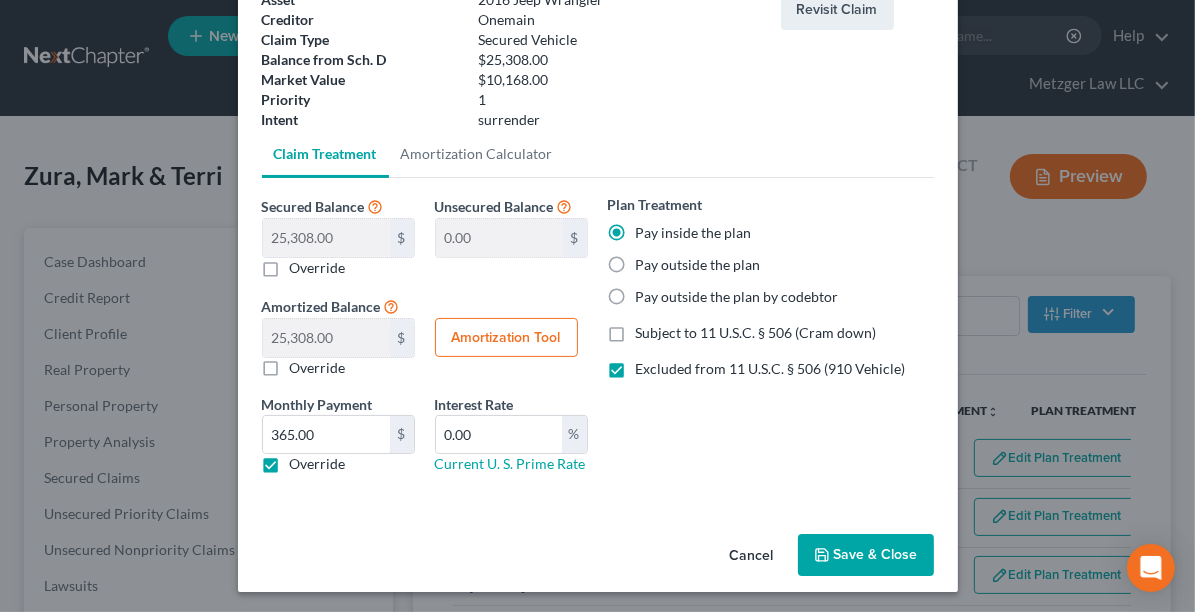 click on "Save & Close" at bounding box center (866, 555) 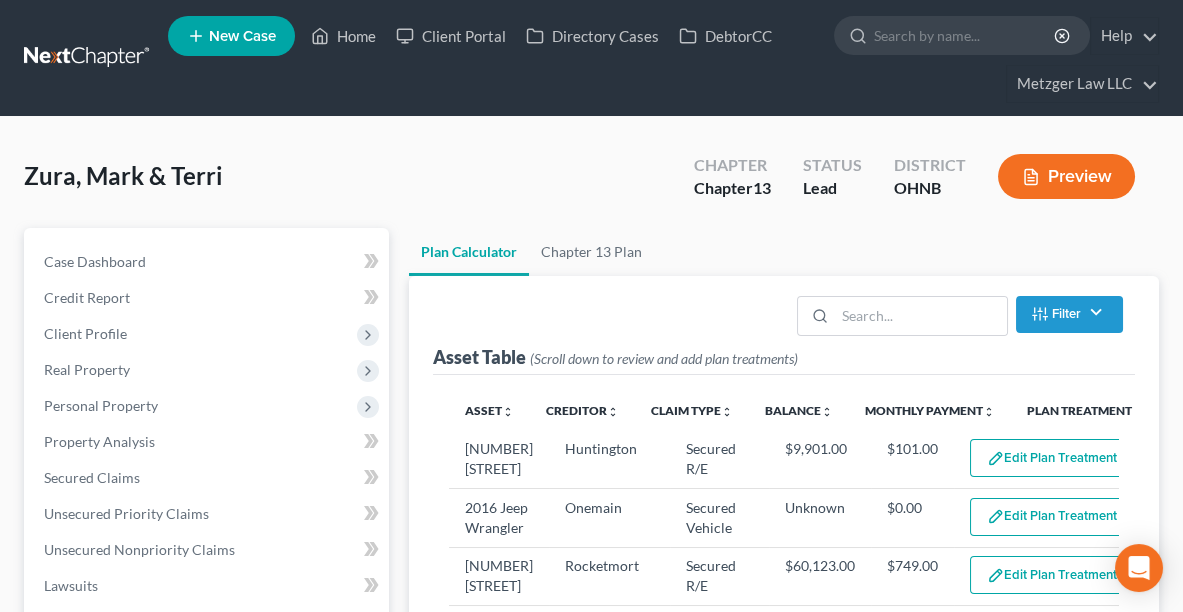 select on "59" 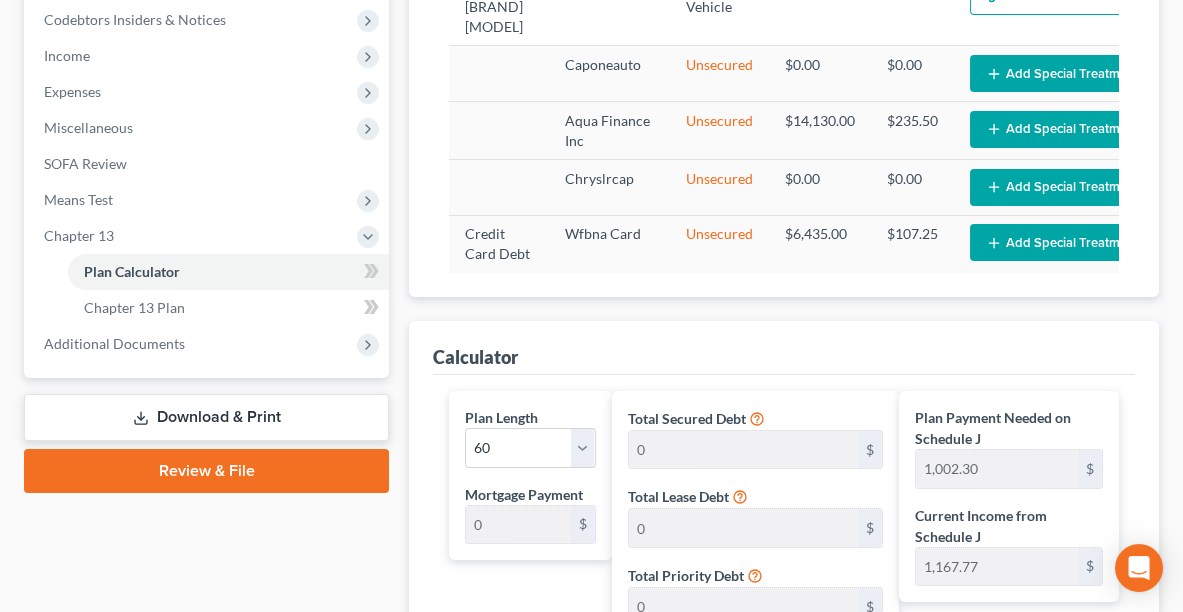 scroll, scrollTop: 681, scrollLeft: 0, axis: vertical 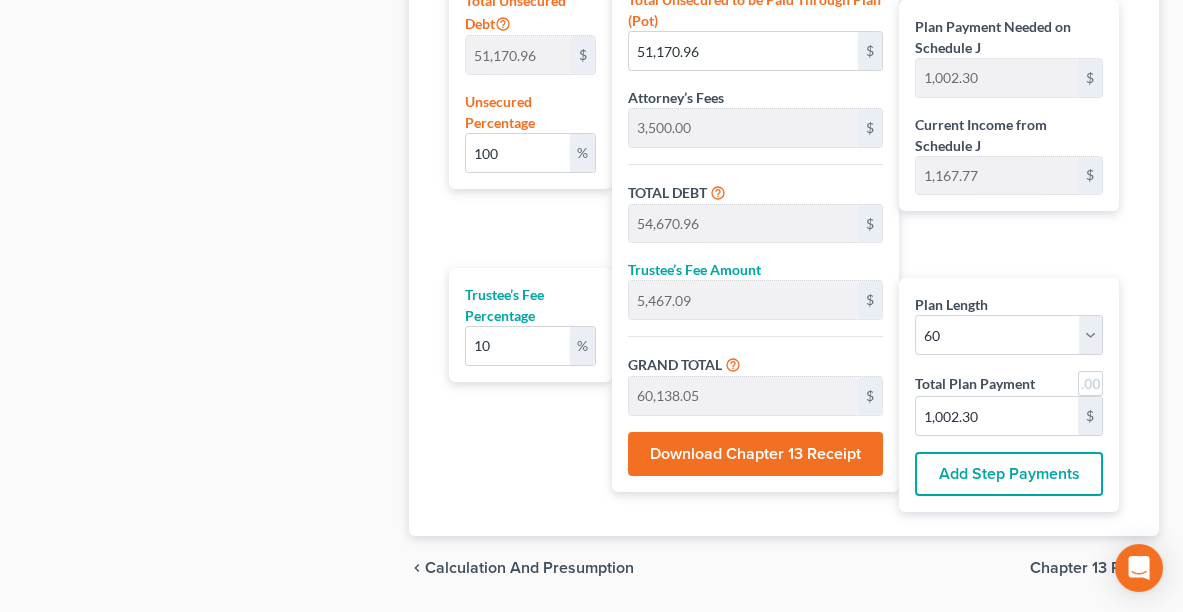 click on "Download Chapter 13 Receipt" at bounding box center [756, 454] 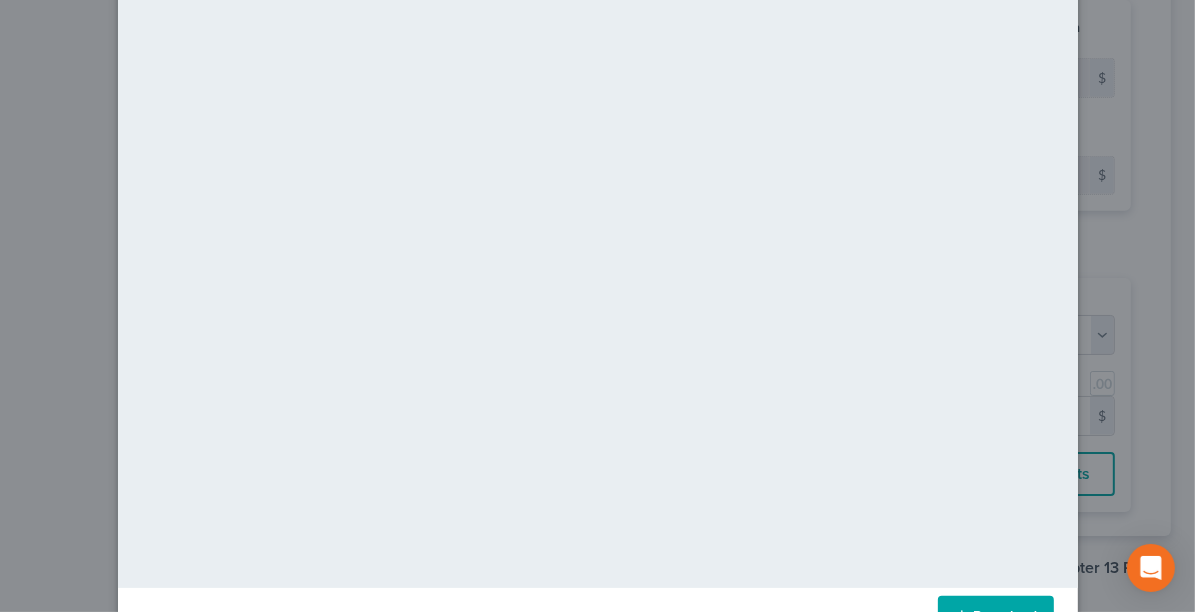 scroll, scrollTop: 224, scrollLeft: 0, axis: vertical 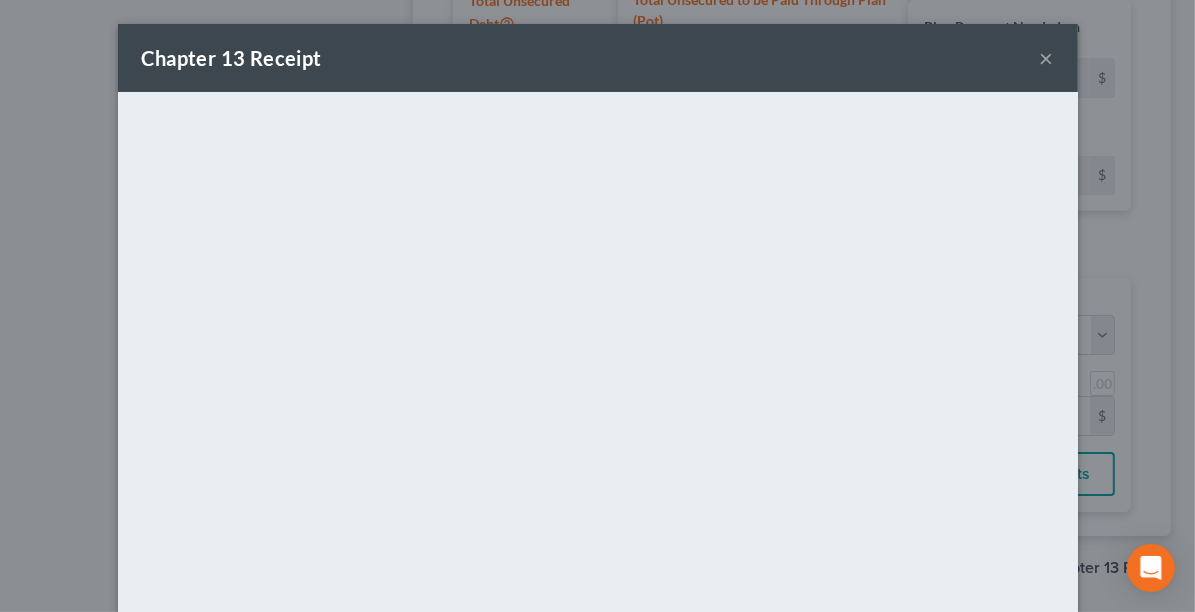 click on "×" at bounding box center (1047, 58) 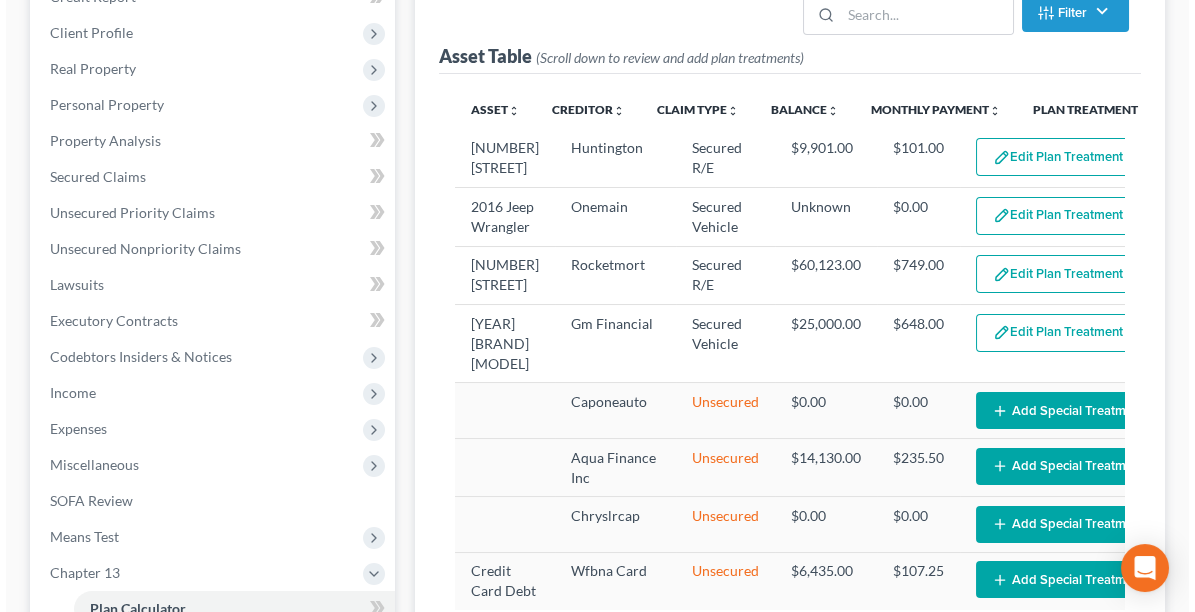 scroll, scrollTop: 254, scrollLeft: 0, axis: vertical 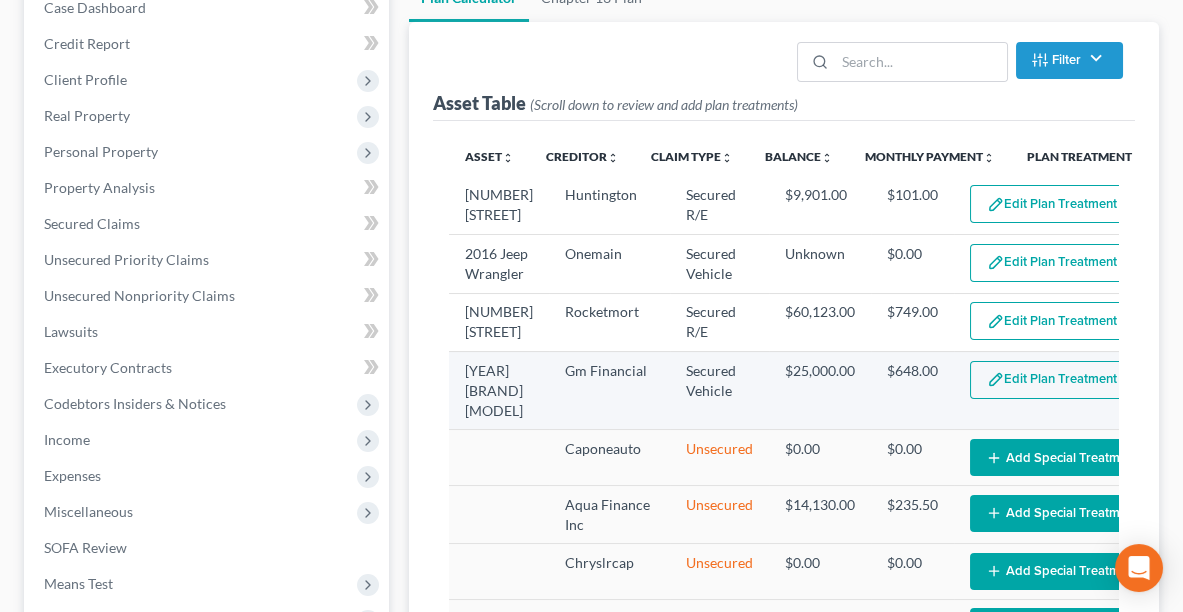 click on "Edit Plan Treatment" at bounding box center [1052, 380] 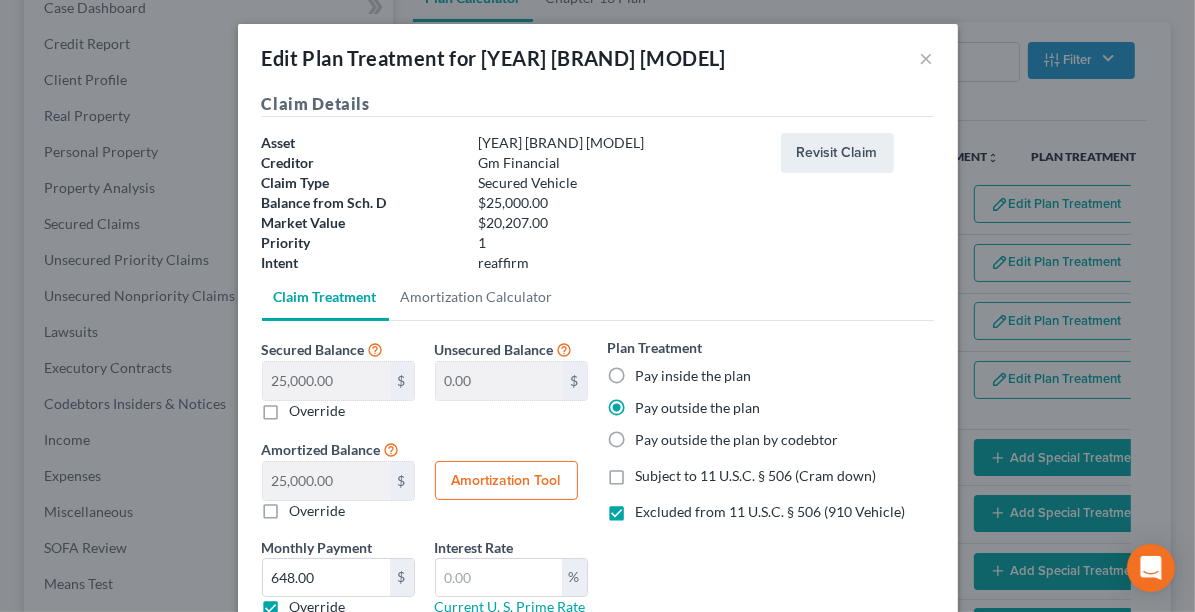 click on "Pay inside the plan" at bounding box center [694, 376] 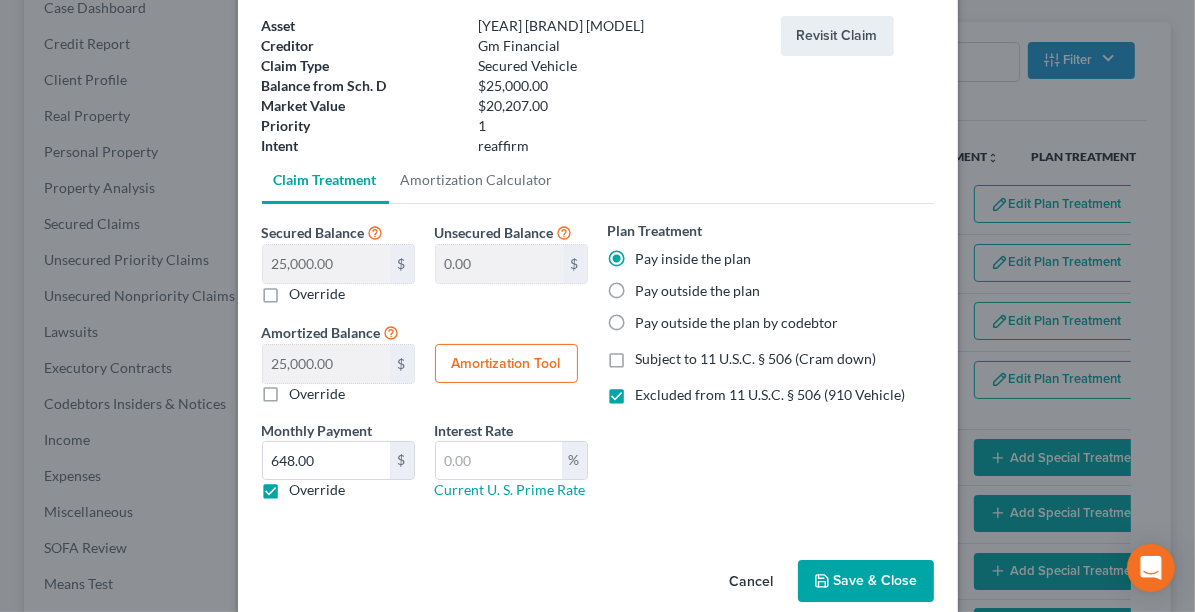 scroll, scrollTop: 143, scrollLeft: 0, axis: vertical 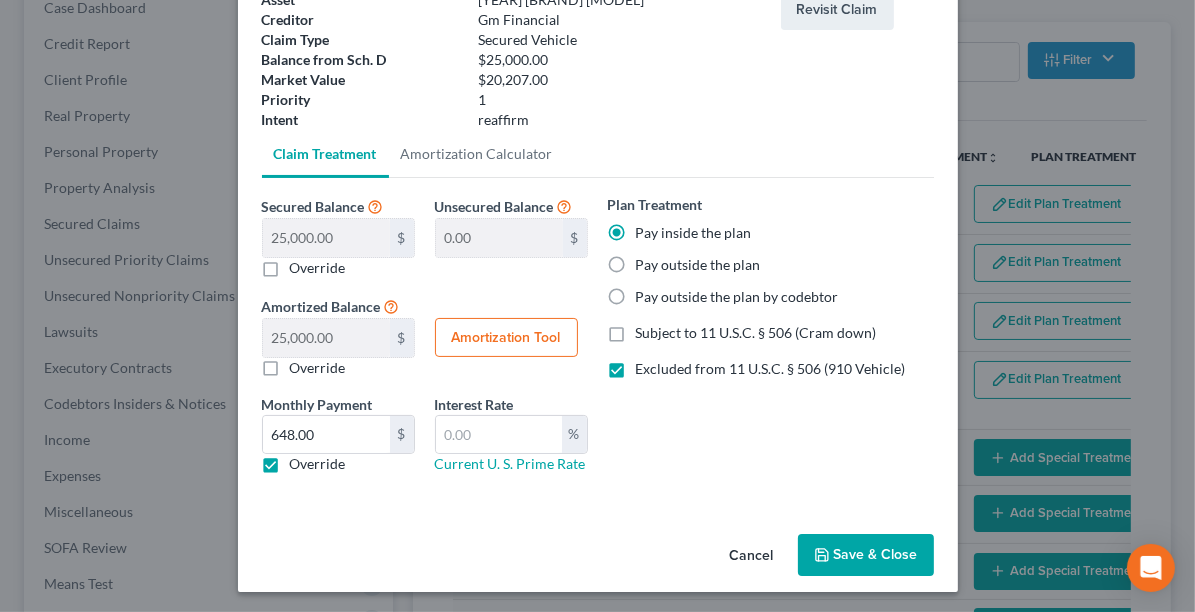 click on "Override" at bounding box center [318, 464] 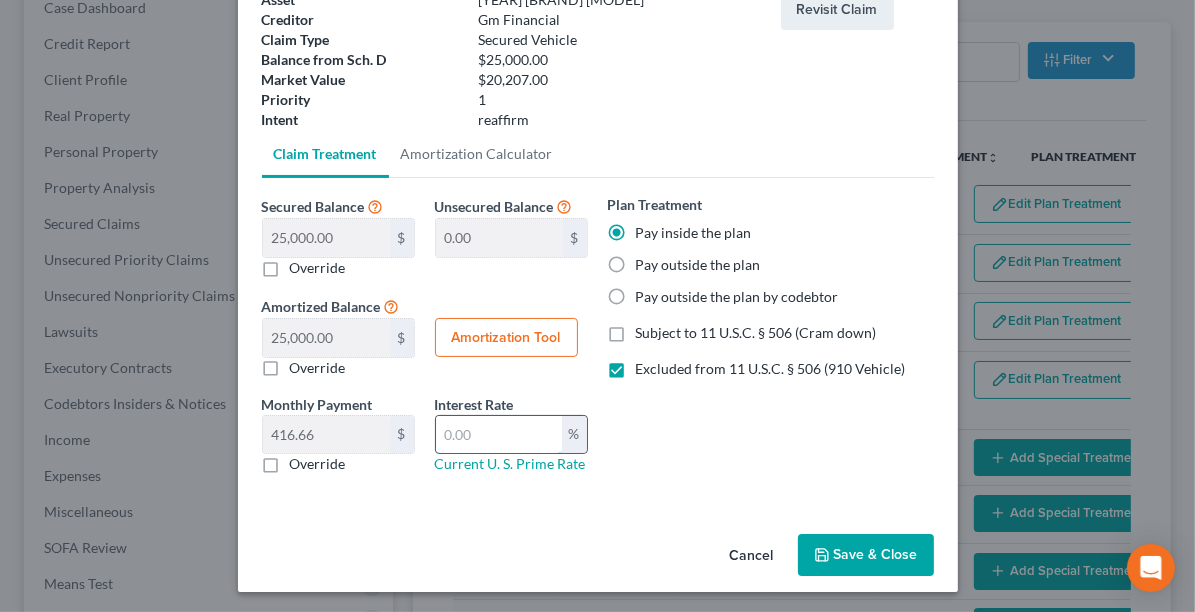 click at bounding box center (499, 435) 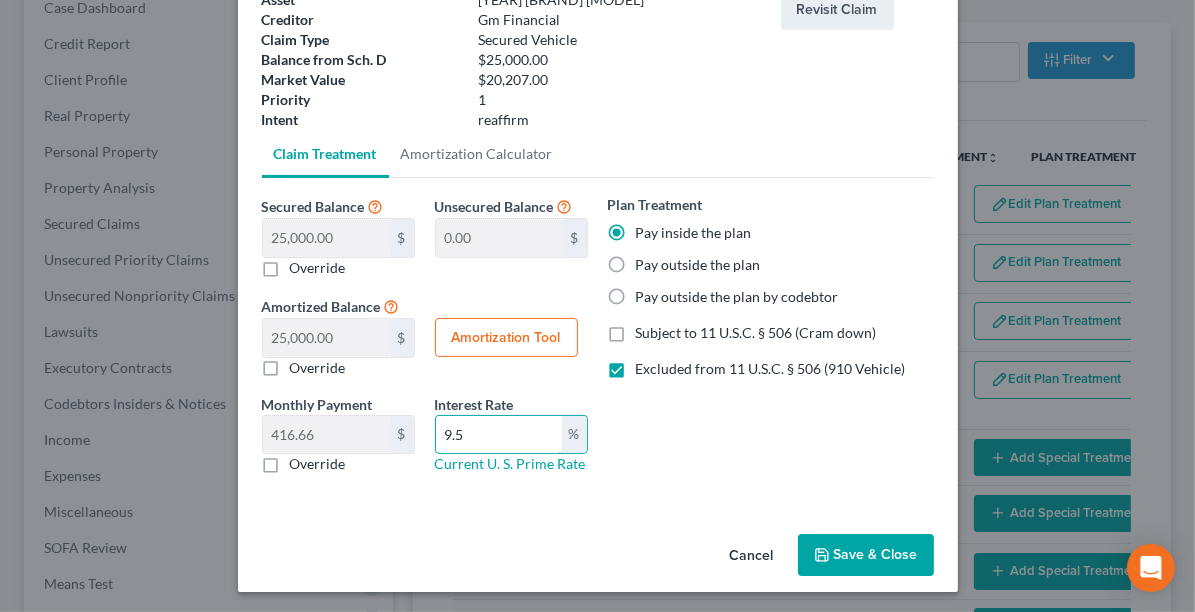 type on "9.5" 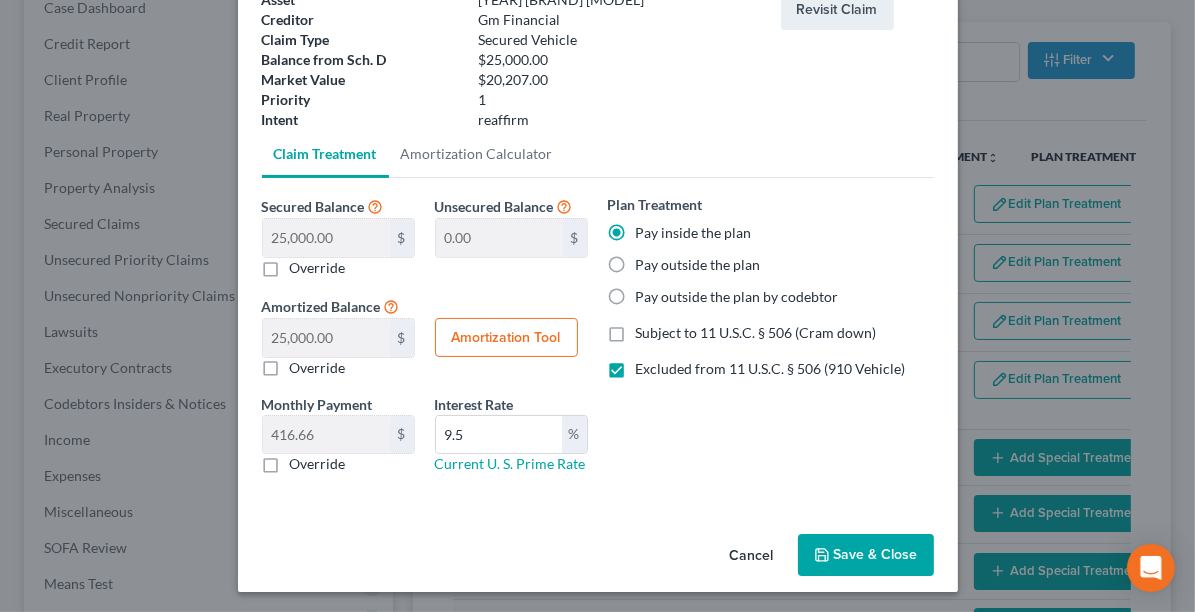 click on "Amortization Tool" at bounding box center (506, 338) 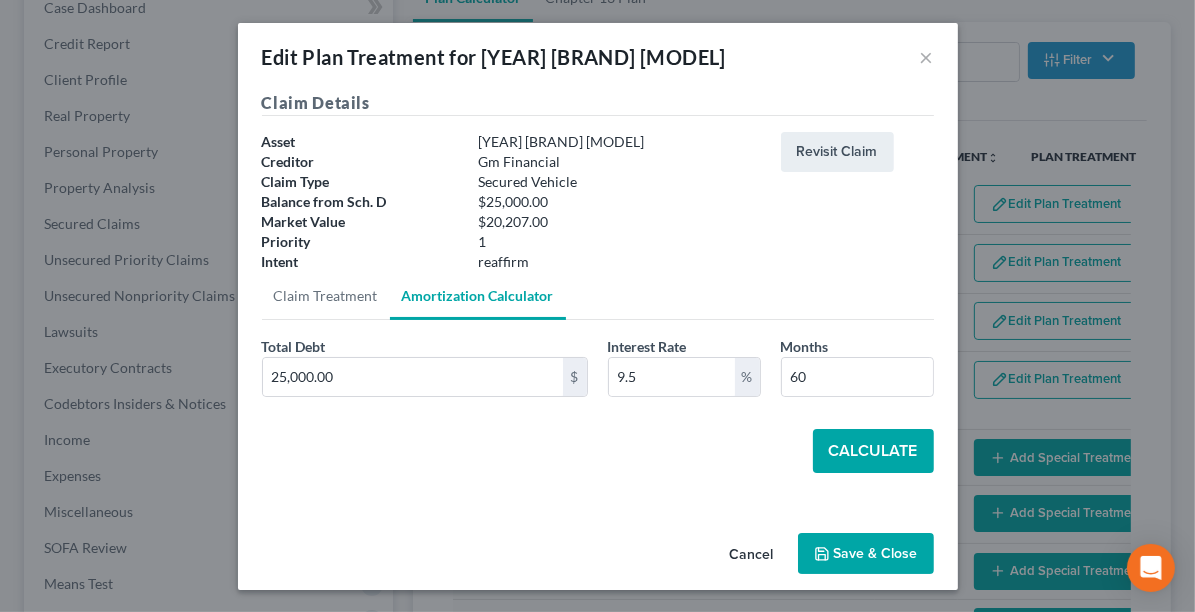 click on "Calculate" at bounding box center [873, 451] 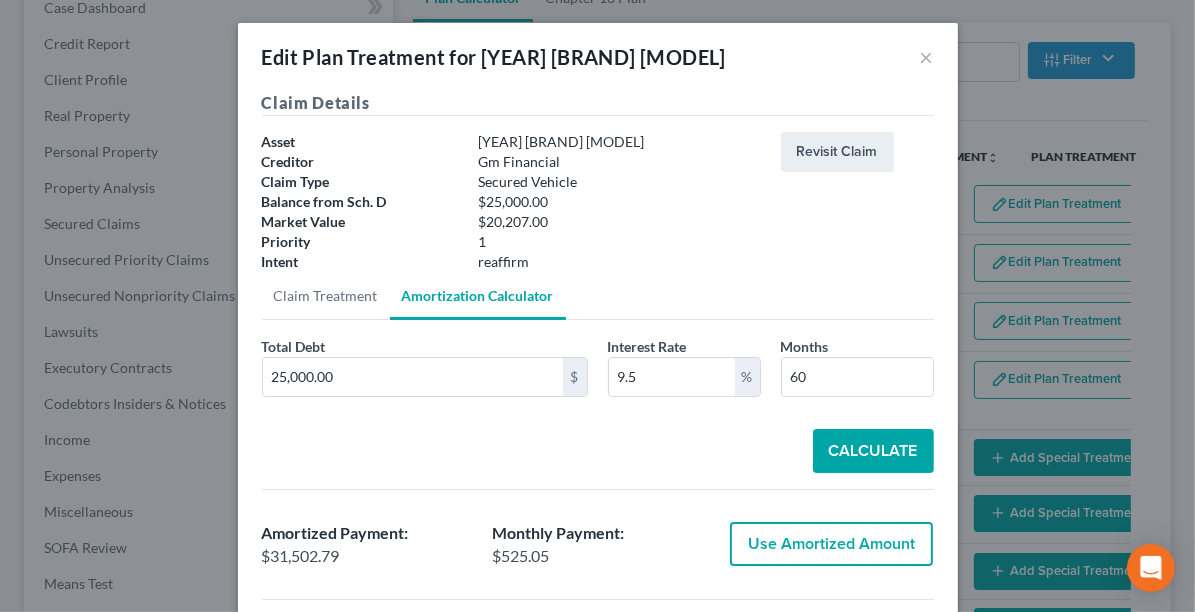 click on "Use Amortized Amount" at bounding box center [831, 544] 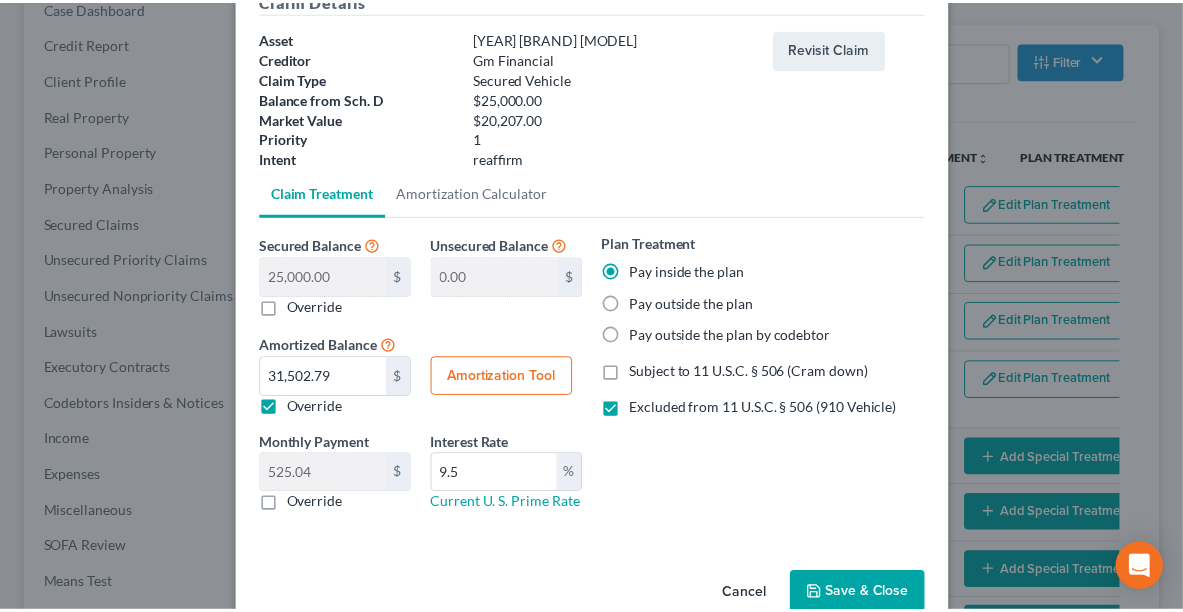scroll, scrollTop: 143, scrollLeft: 0, axis: vertical 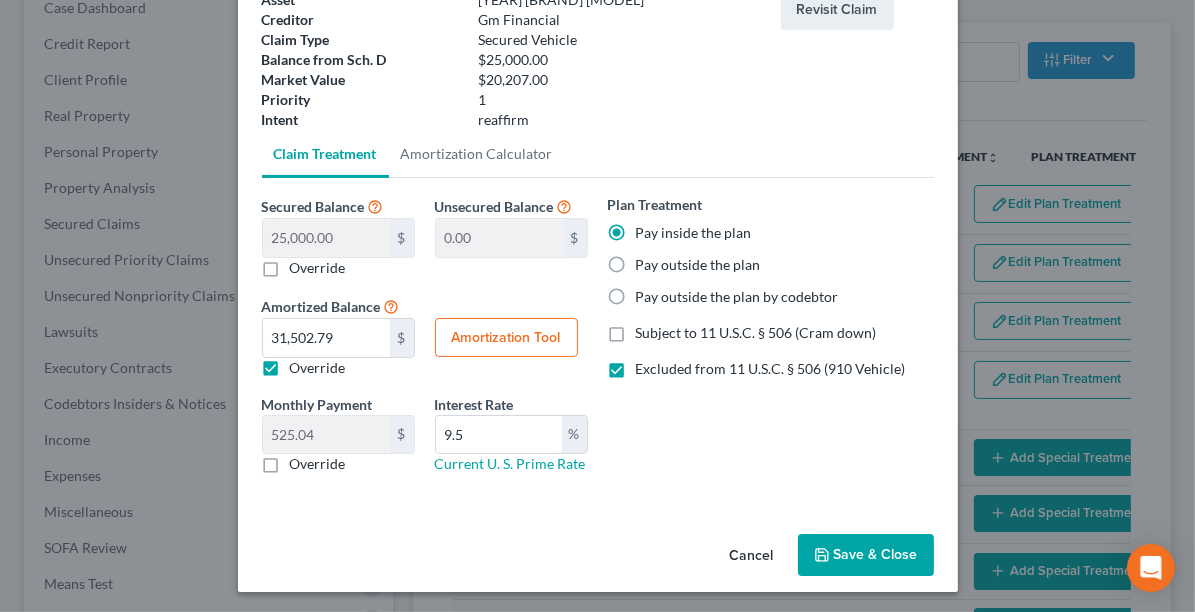 click on "Save & Close" at bounding box center (866, 555) 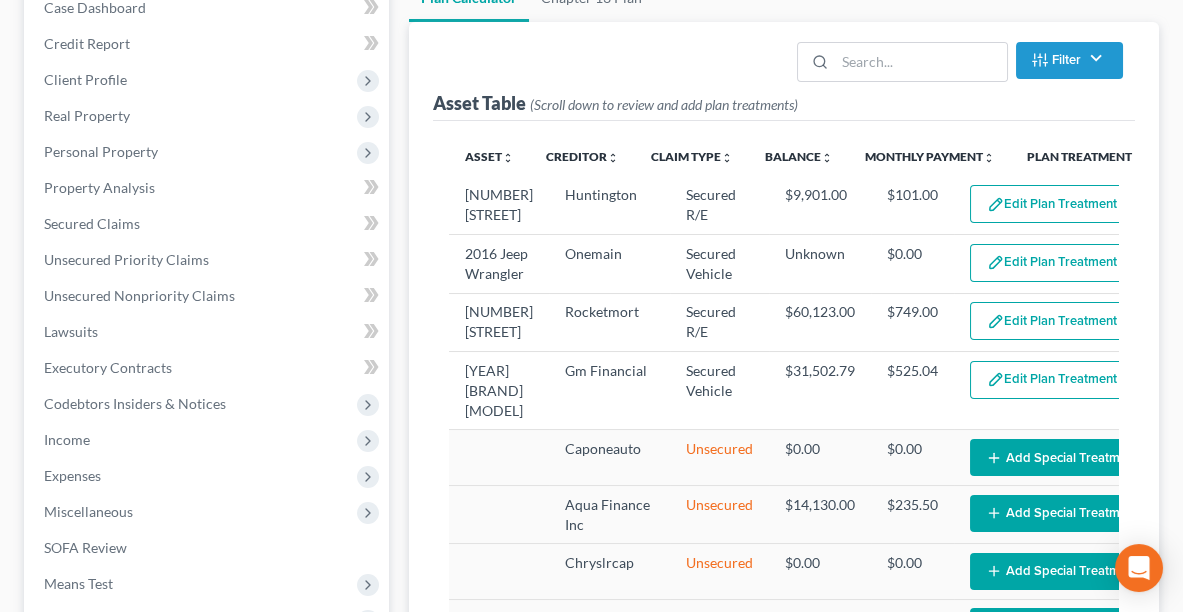 select on "59" 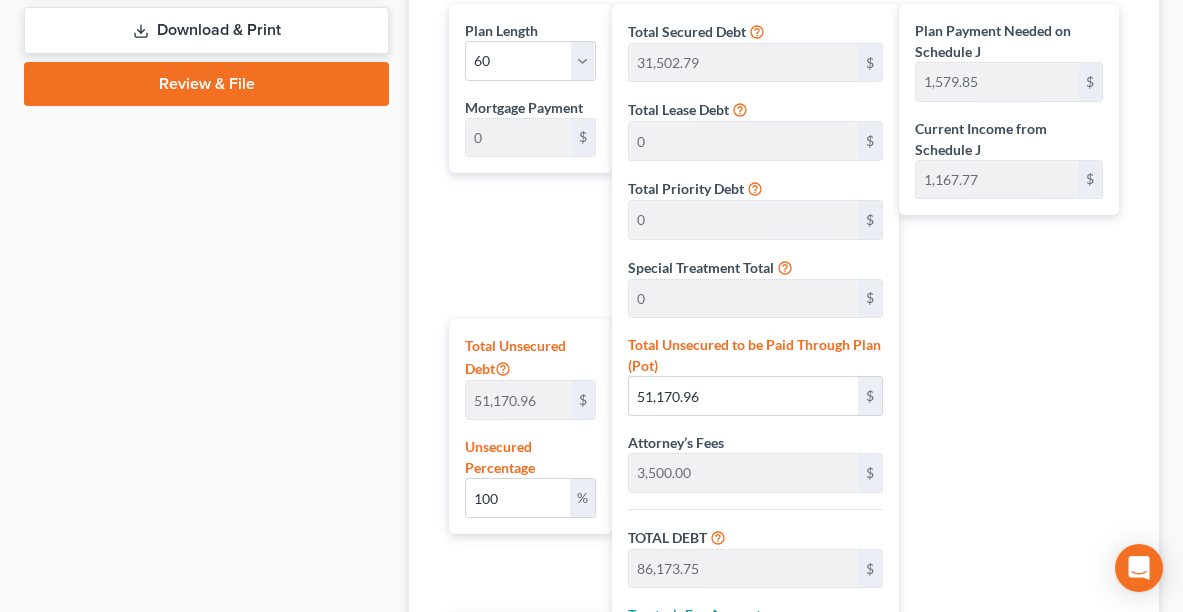scroll, scrollTop: 1090, scrollLeft: 0, axis: vertical 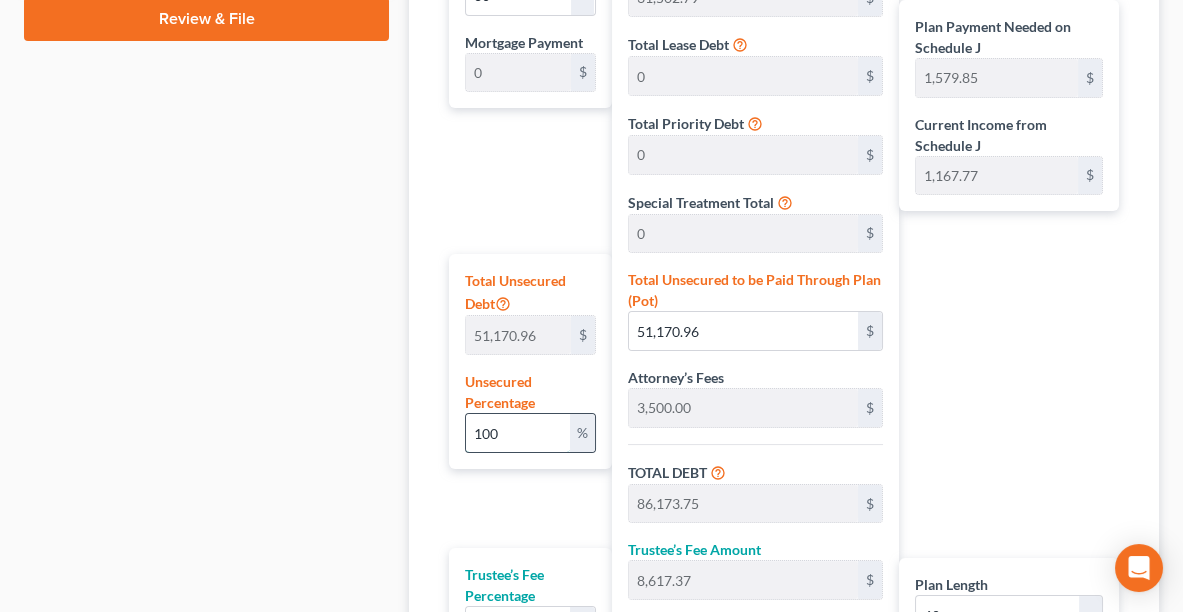 click on "100" at bounding box center (518, 433) 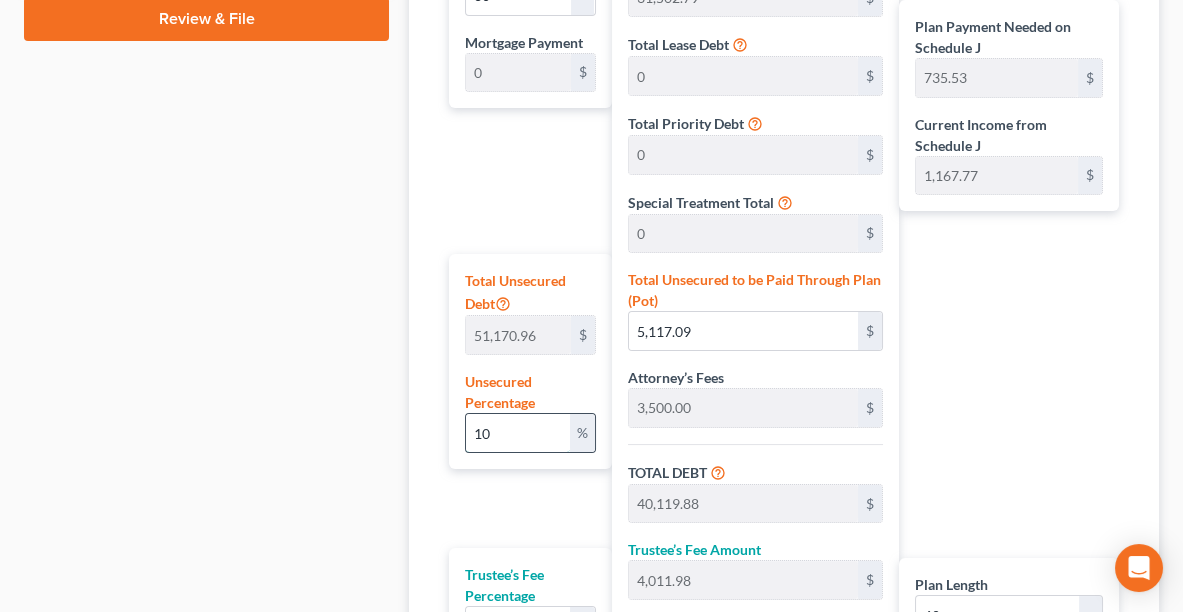 type on "1" 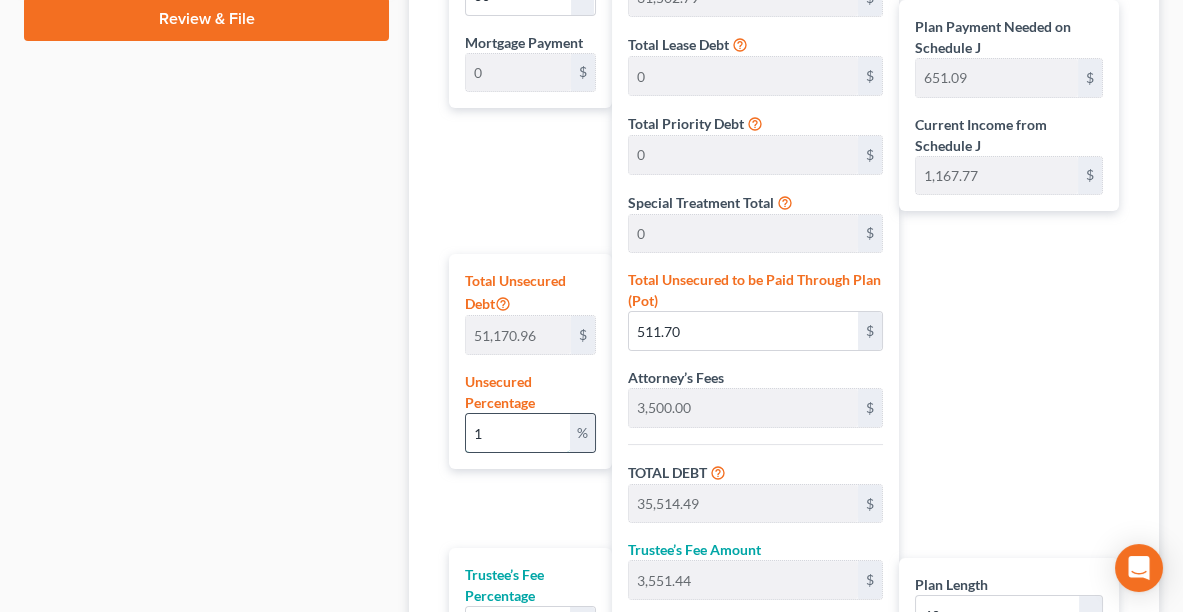 type 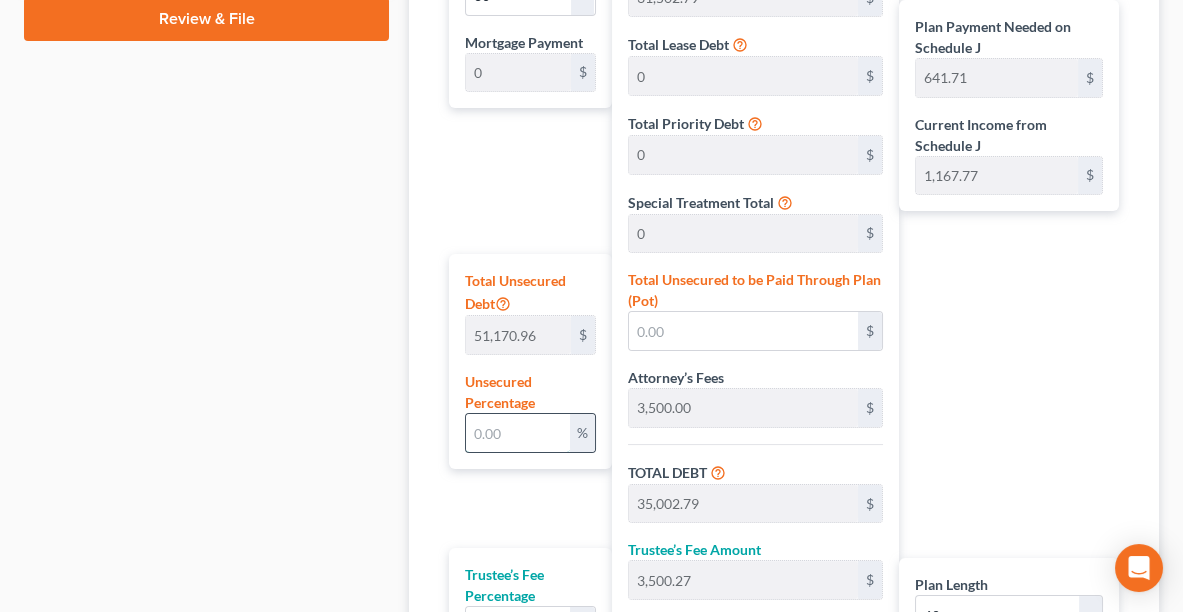 type on "2" 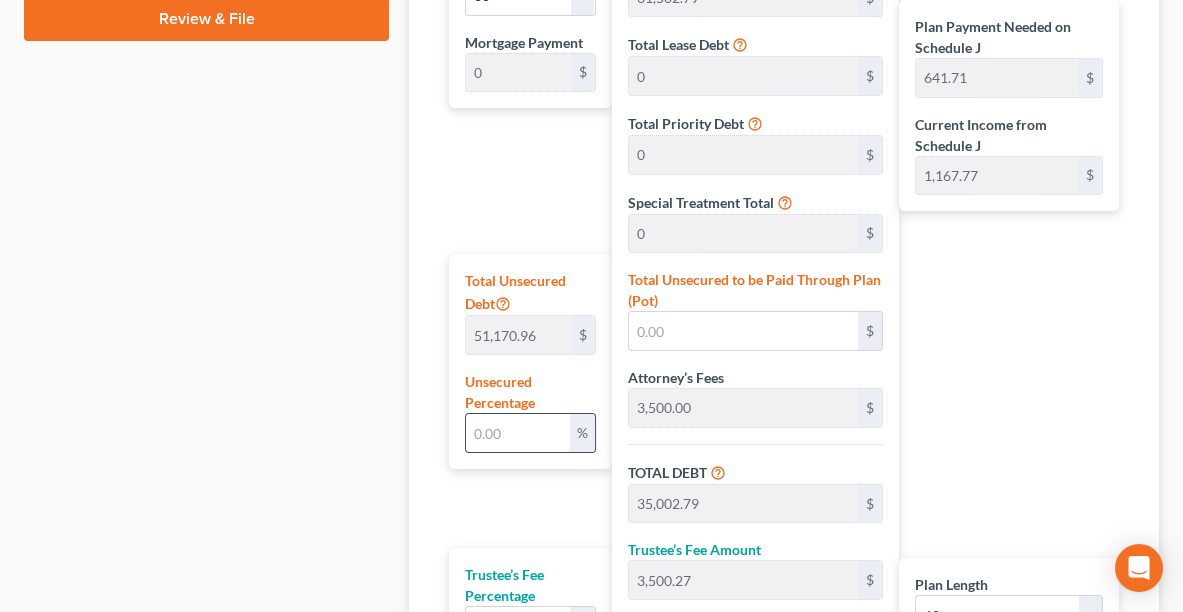 type on "1,023.41" 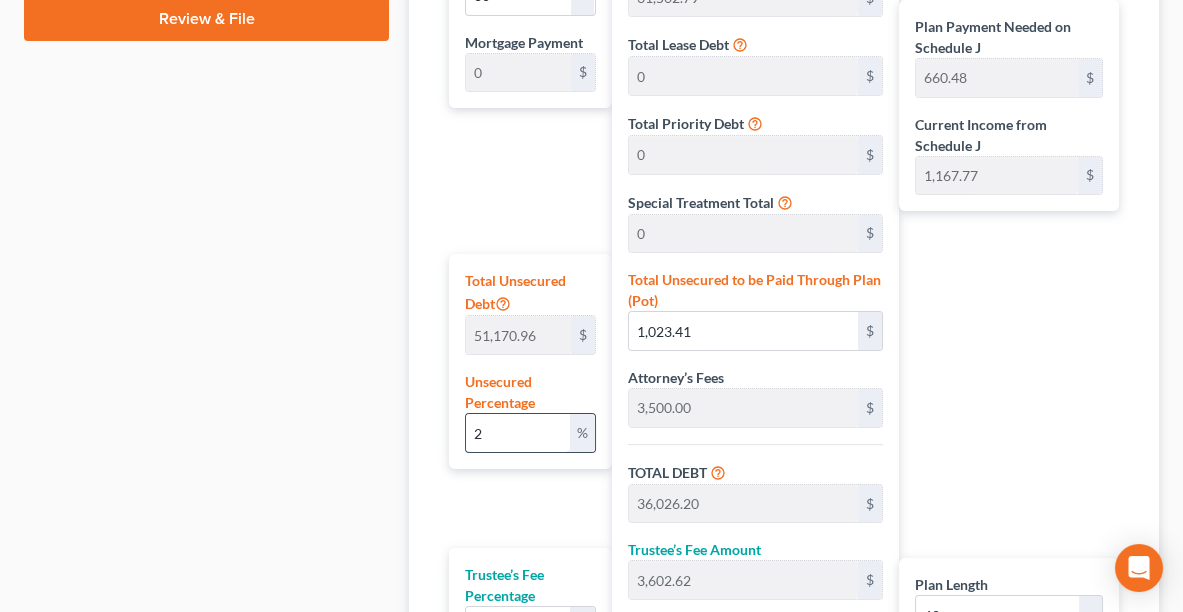 type on "20" 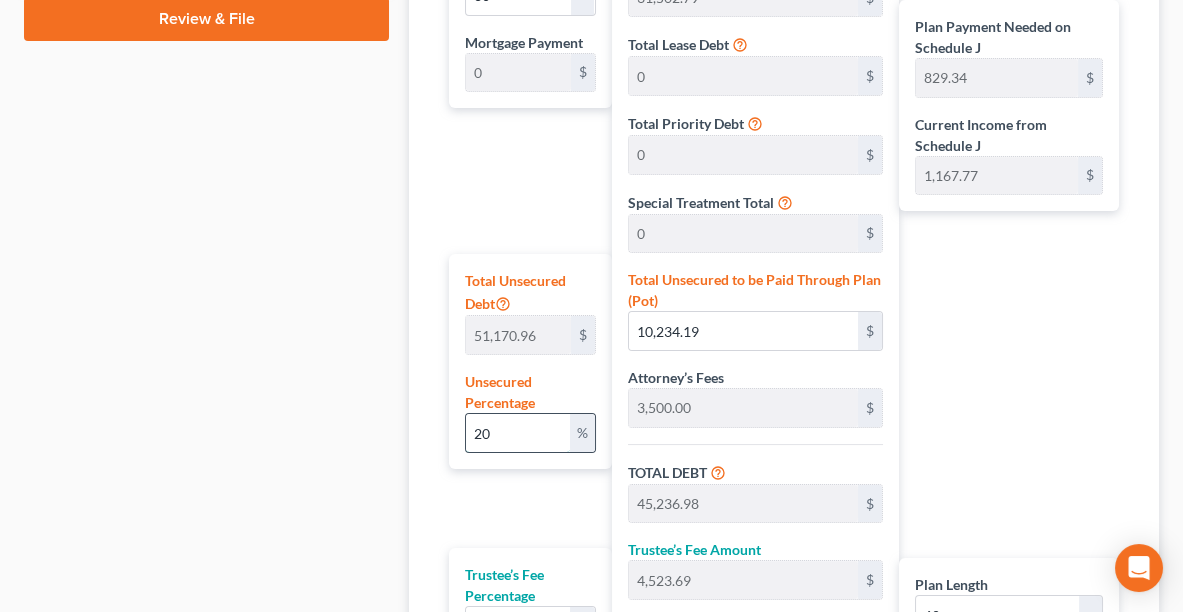 type on "2" 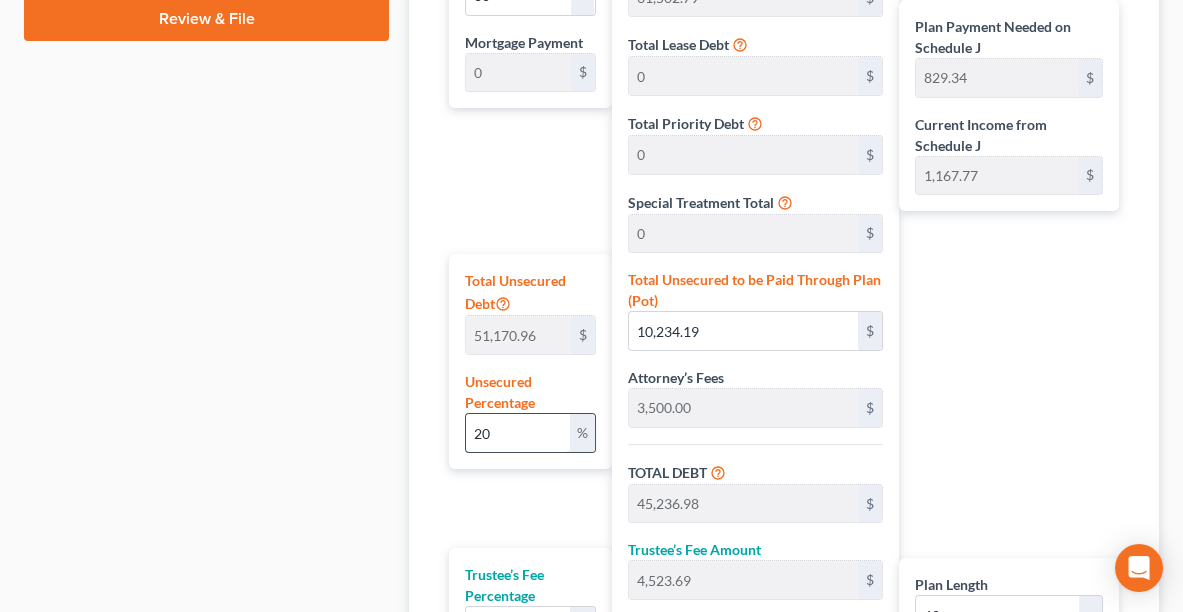 type on "1,023.41" 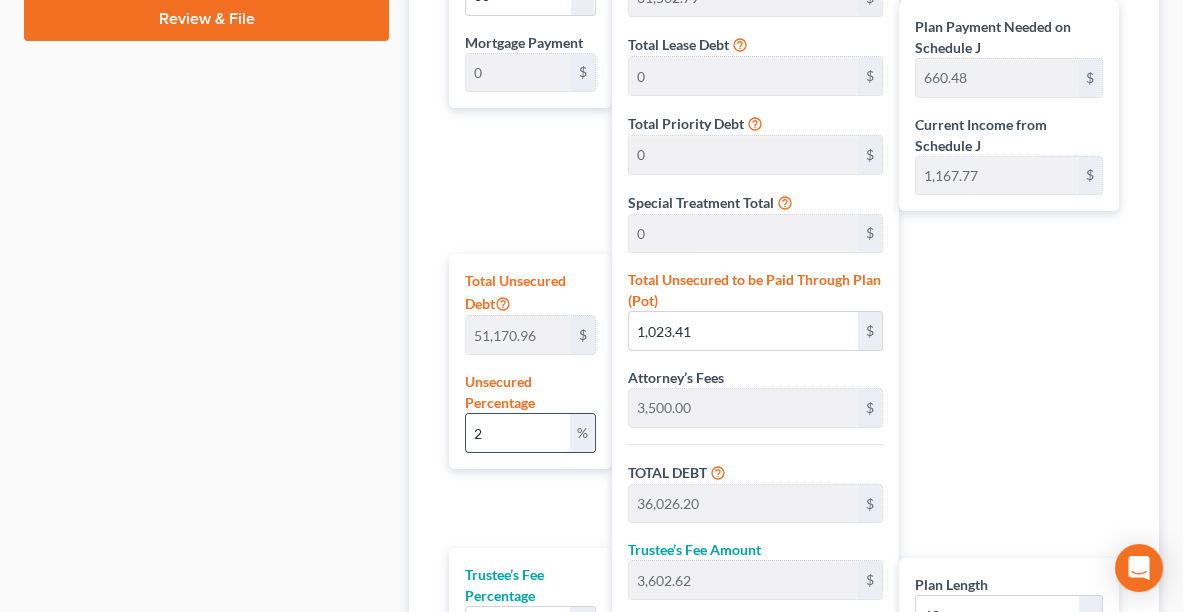 type 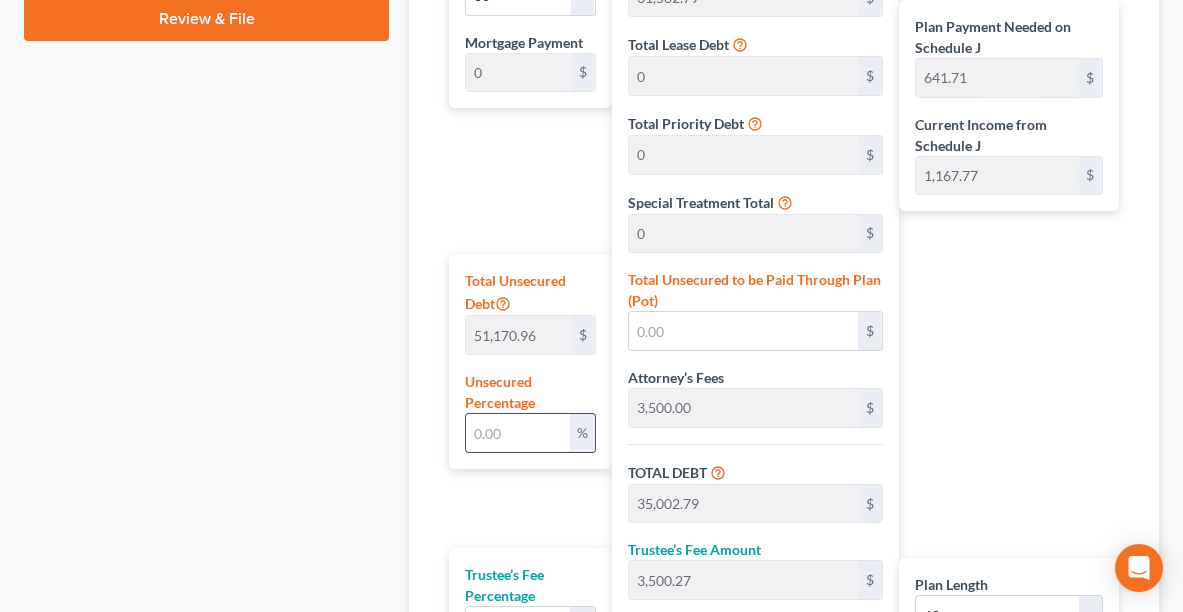 type on "4" 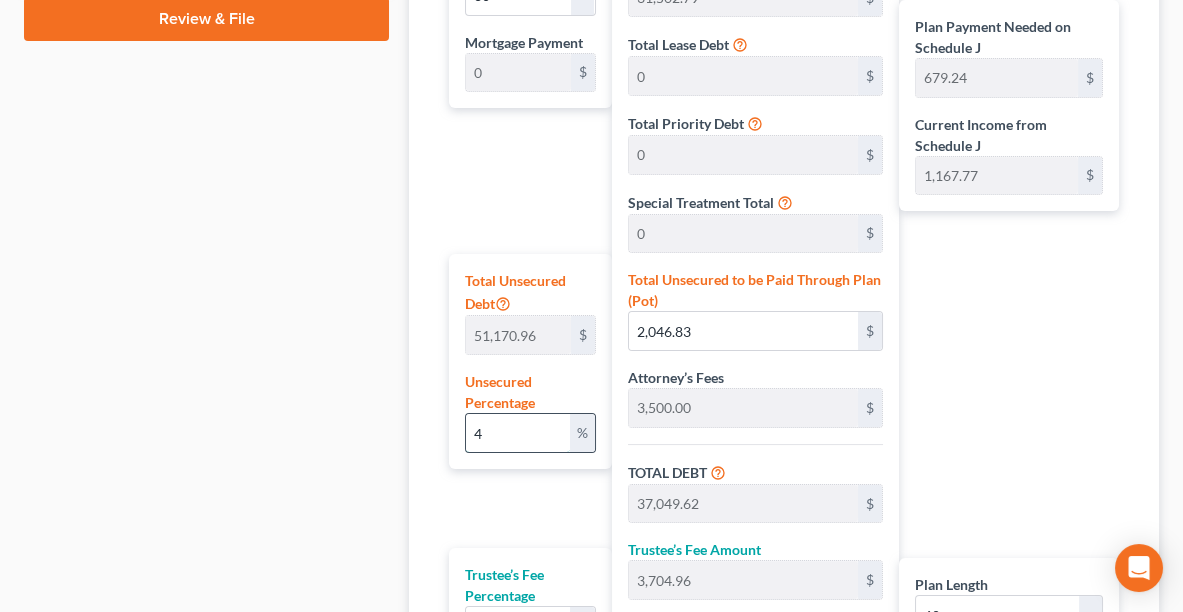 type on "40" 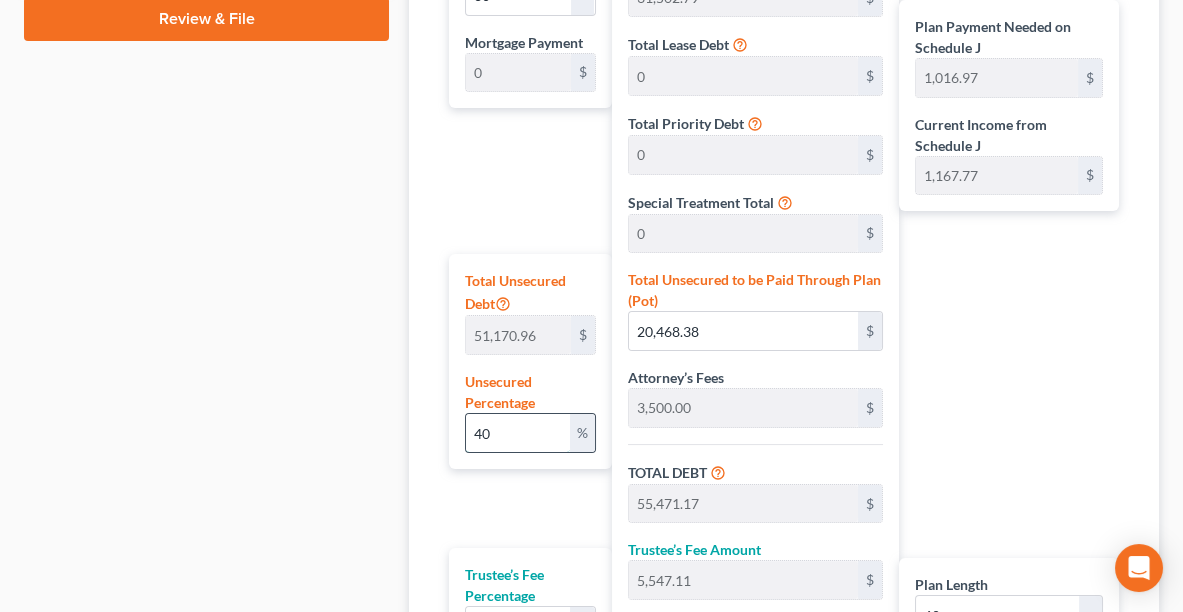 type on "4" 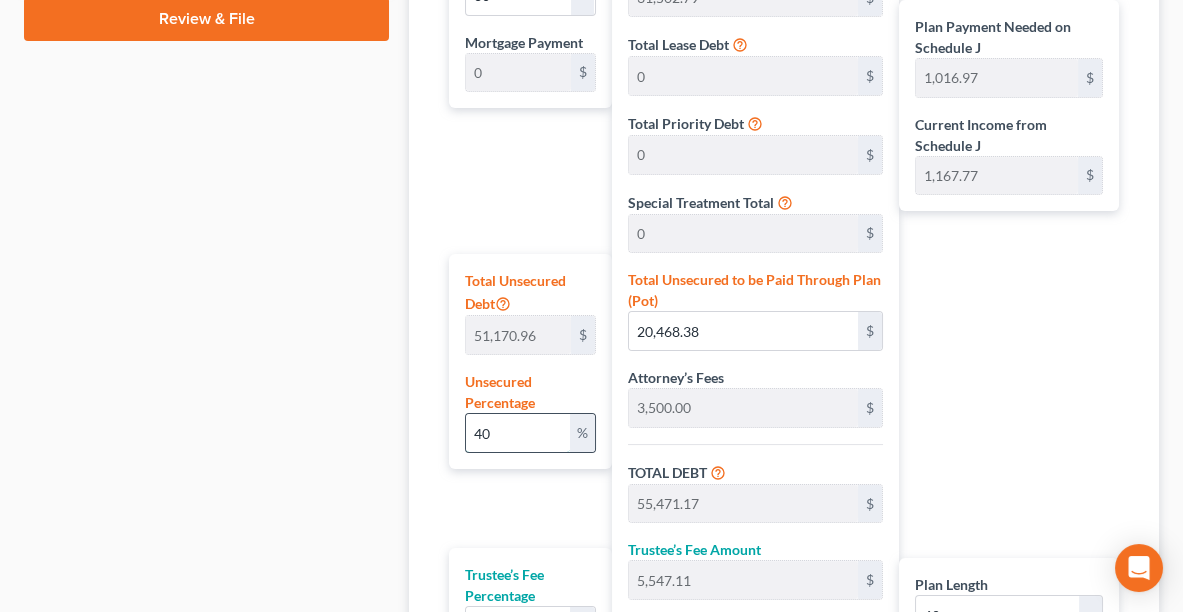 type on "2,046.83" 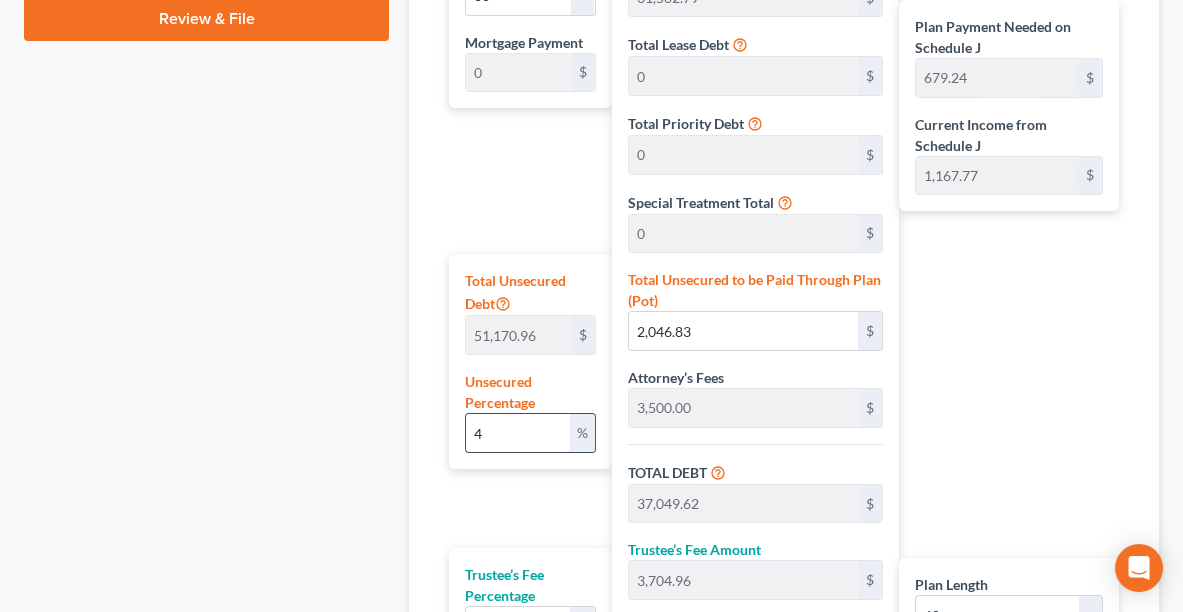 type on "45" 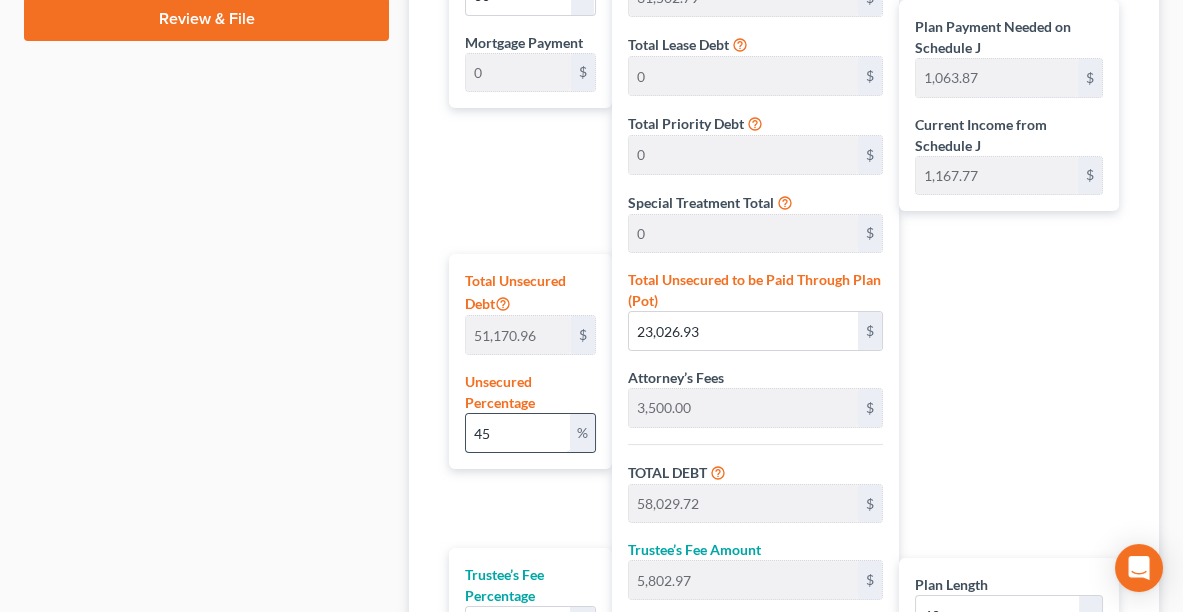 type on "4" 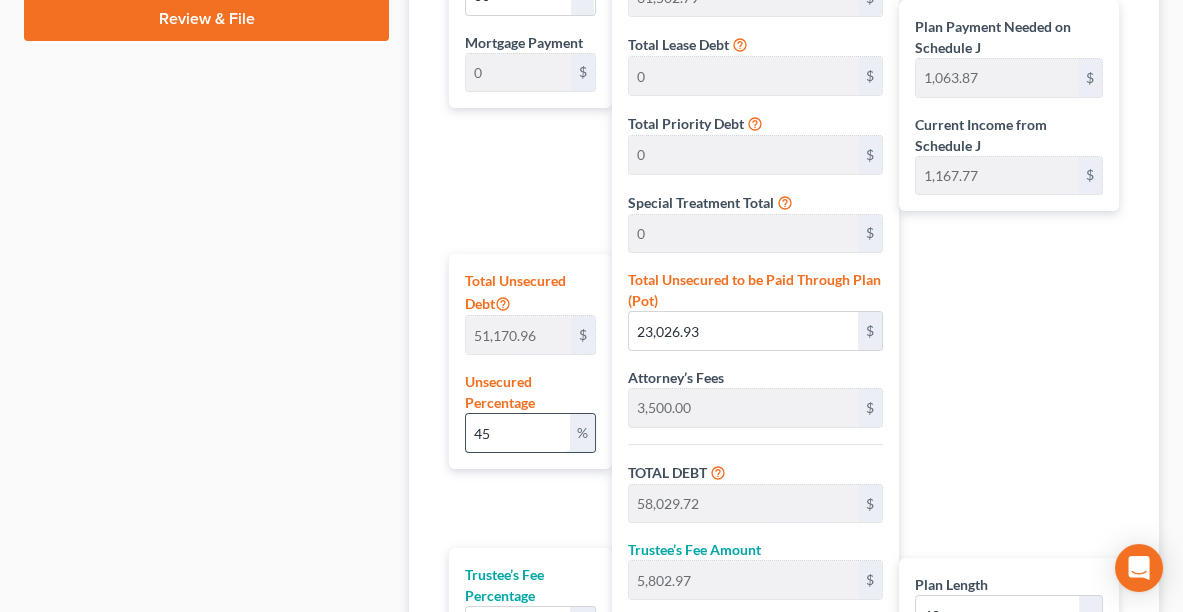 type on "2,046.83" 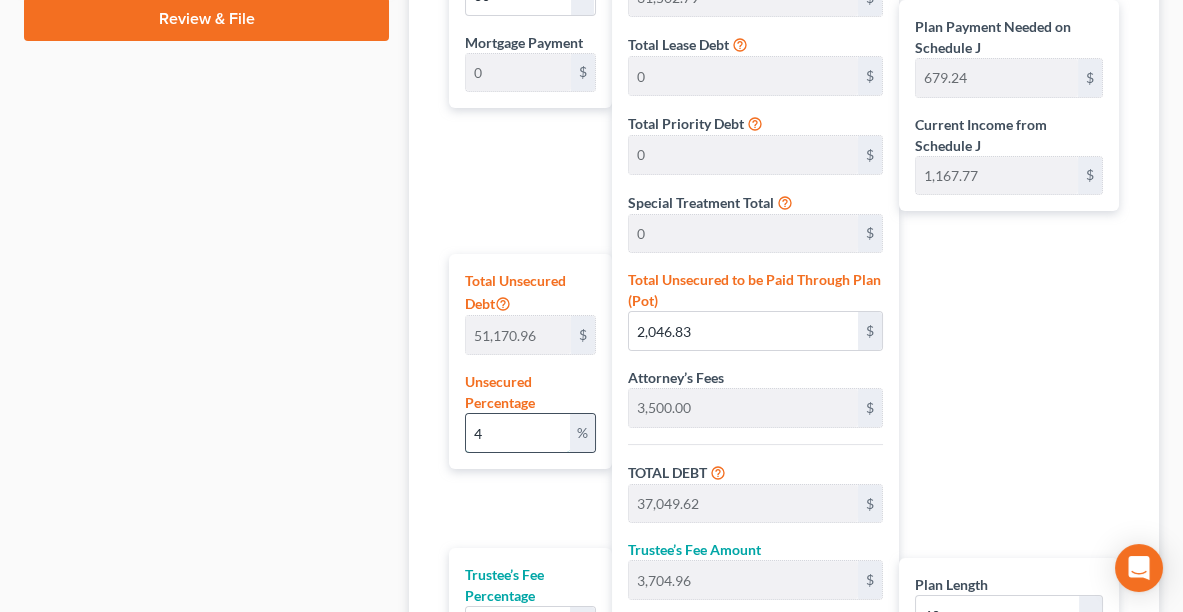 type on "49" 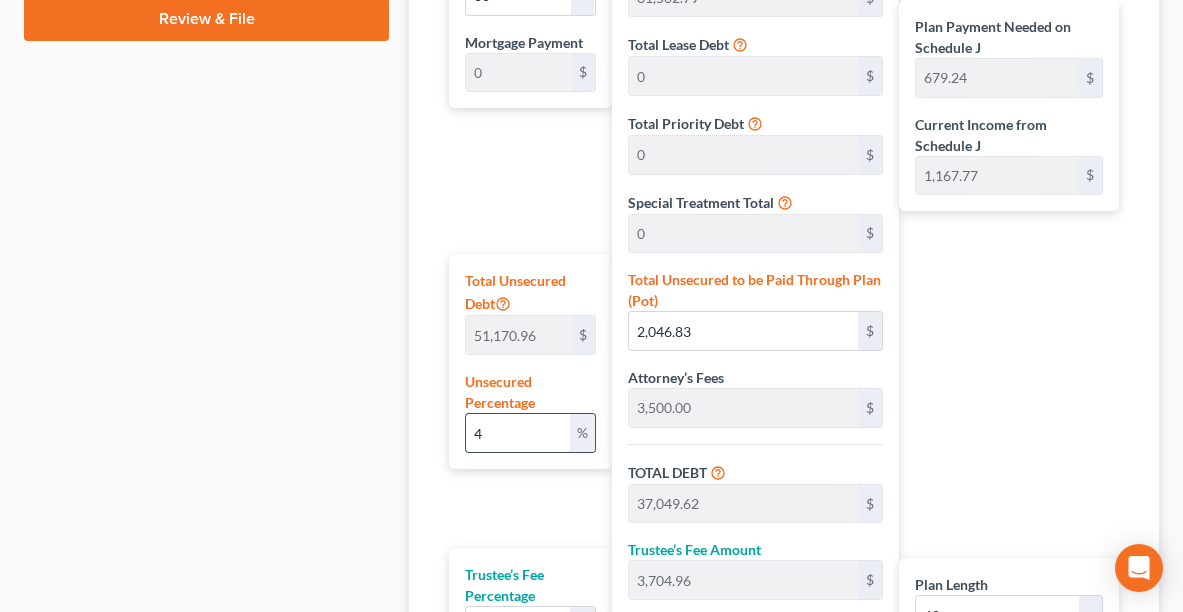 type on "25,073.77" 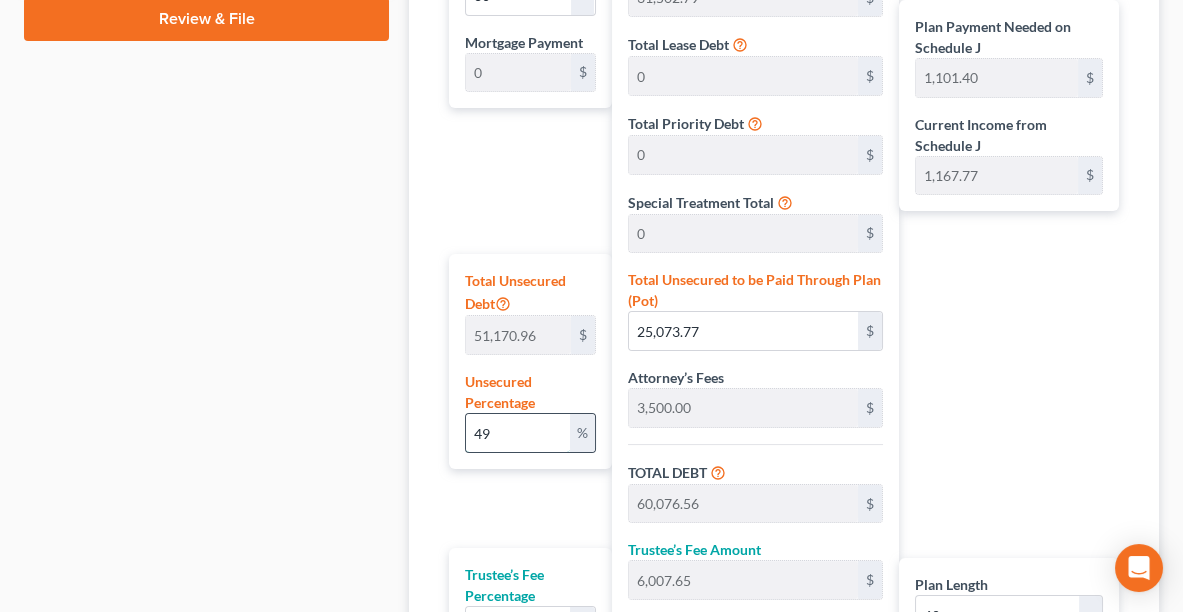type on "4" 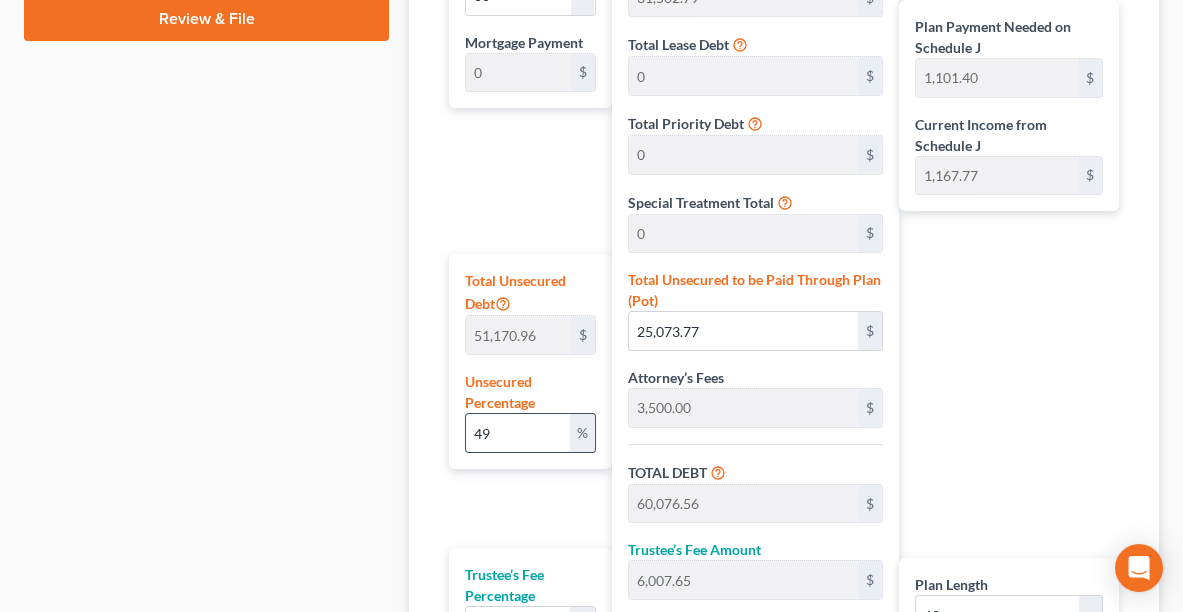 type on "2,046.83" 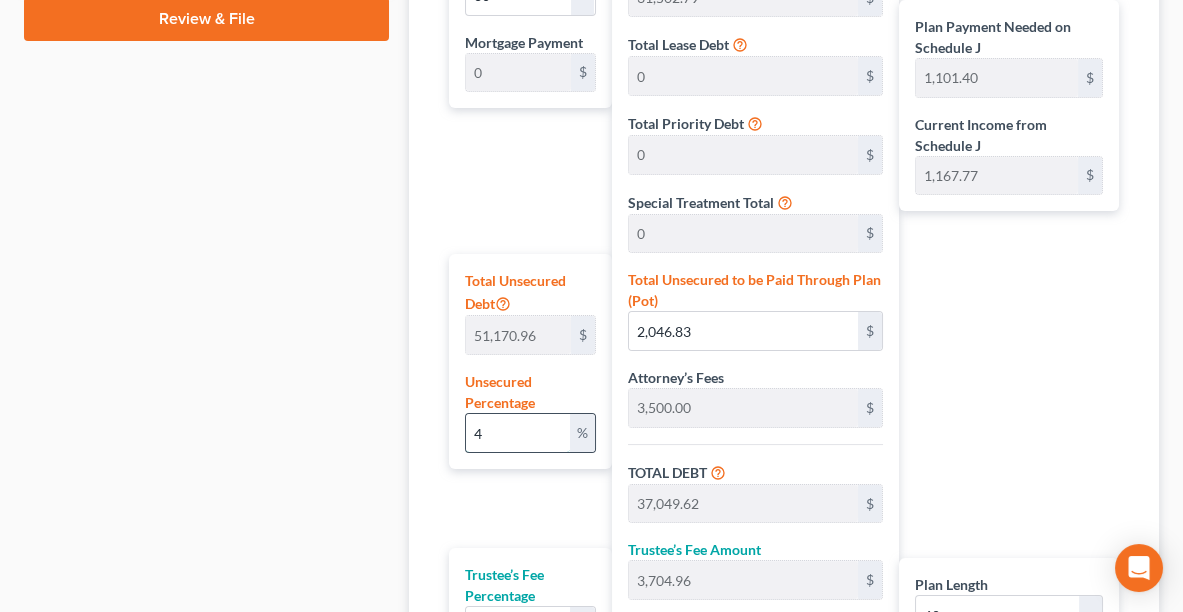 type on "40,754.59" 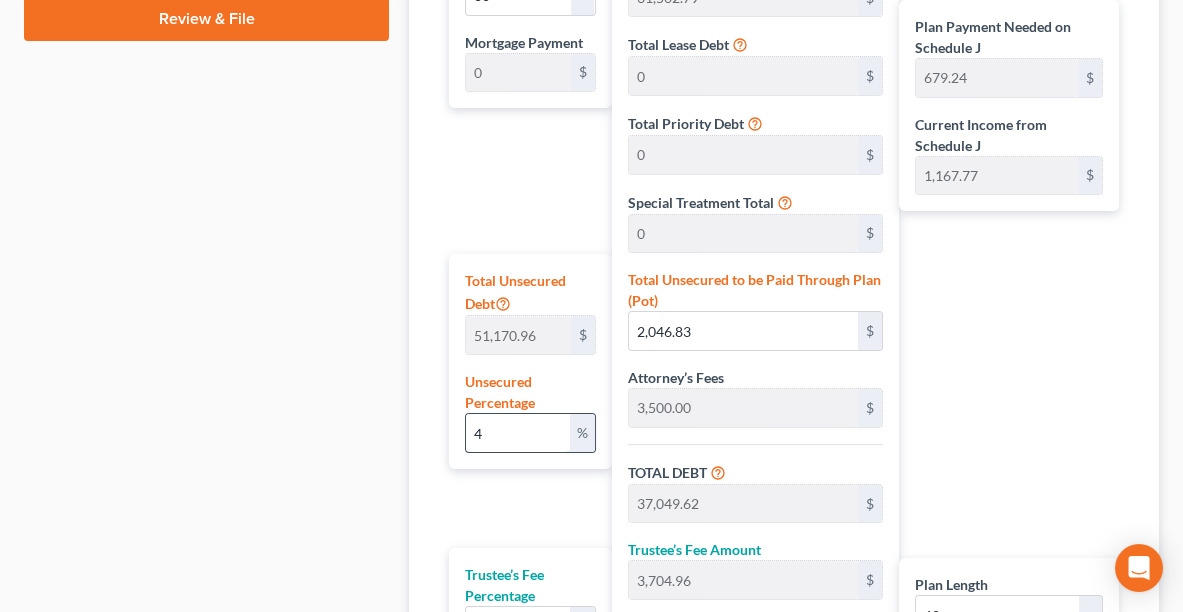 type 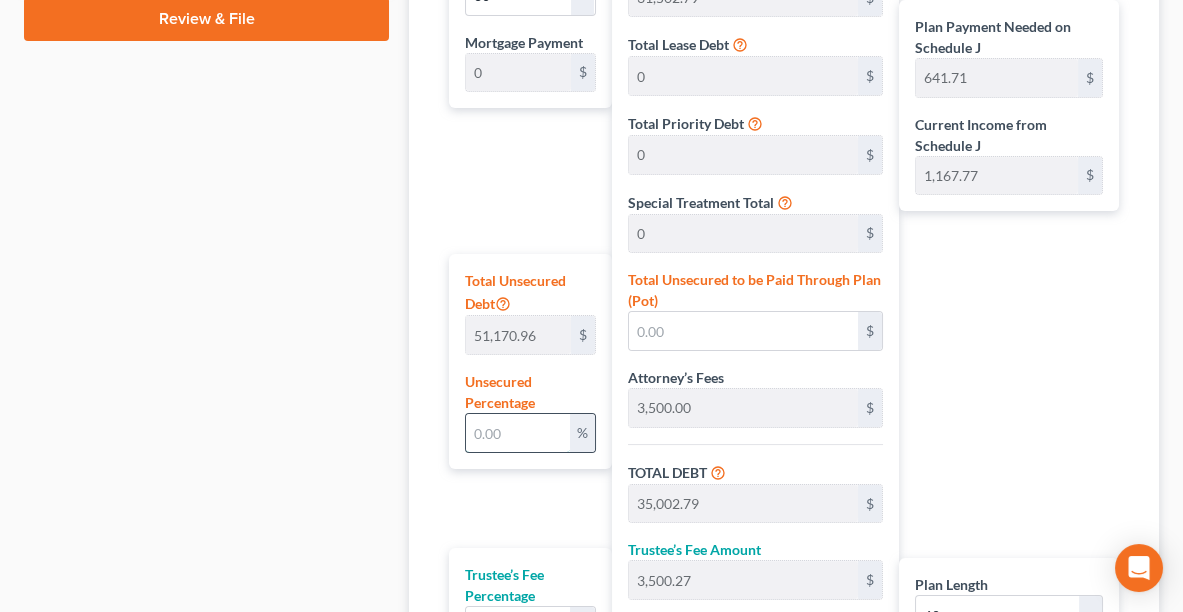 type on "5" 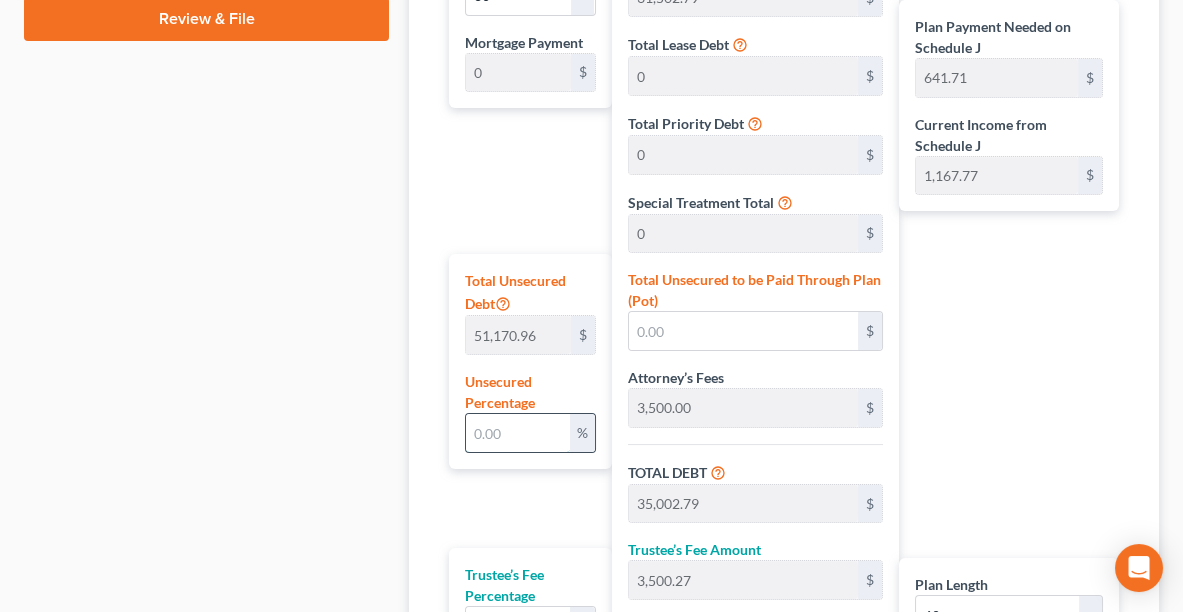 type on "2,558.54" 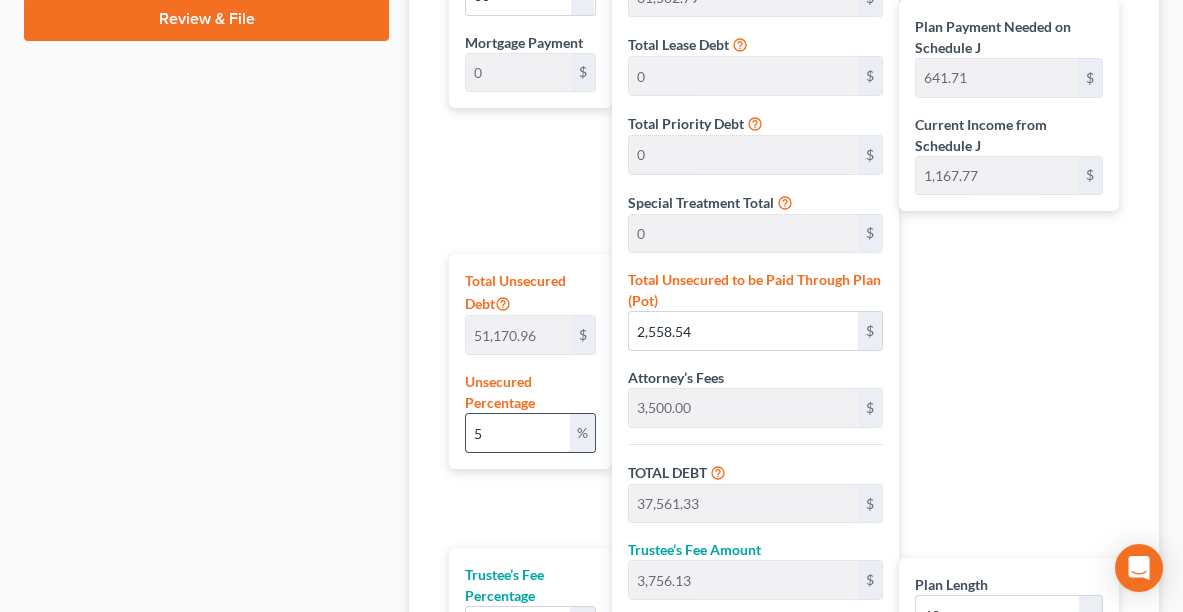 type on "688.62" 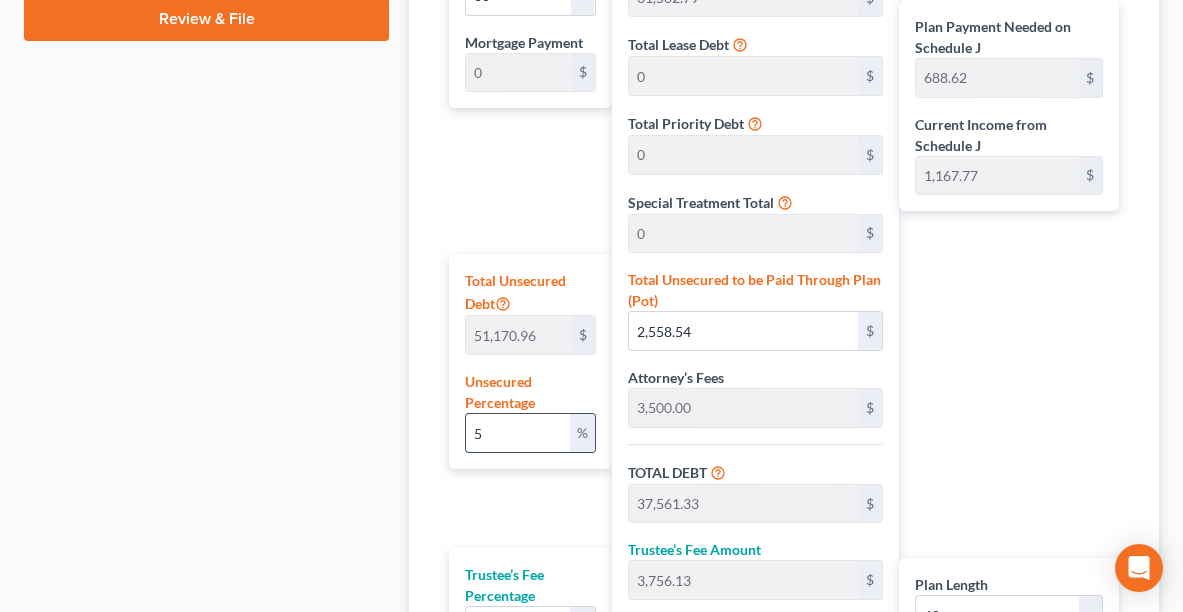 type on "53" 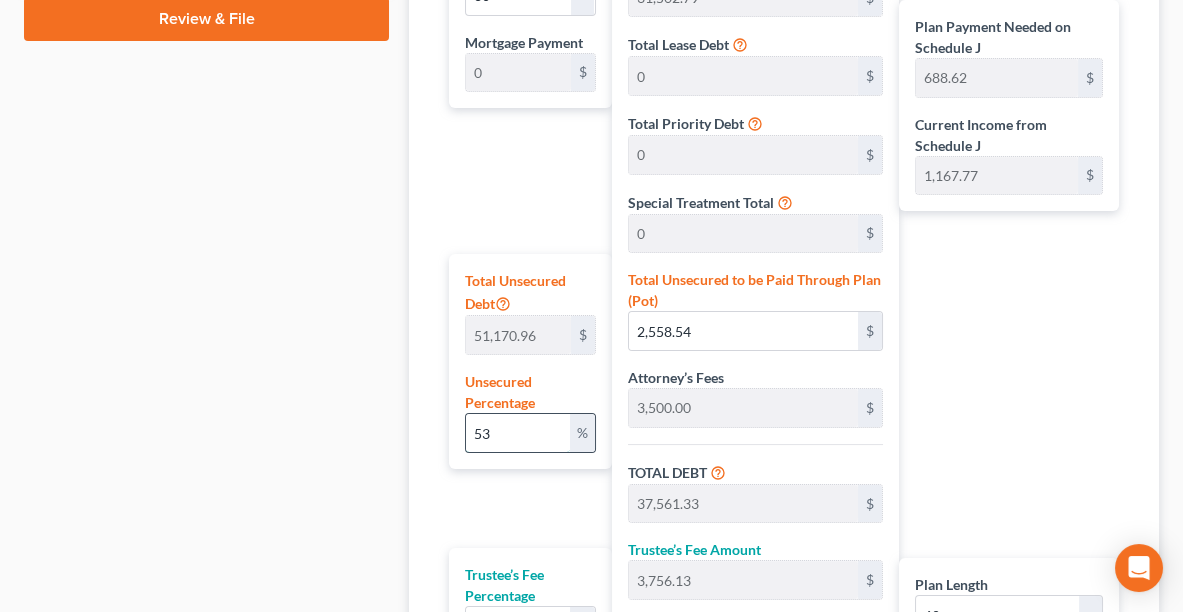 type on "27,120.60" 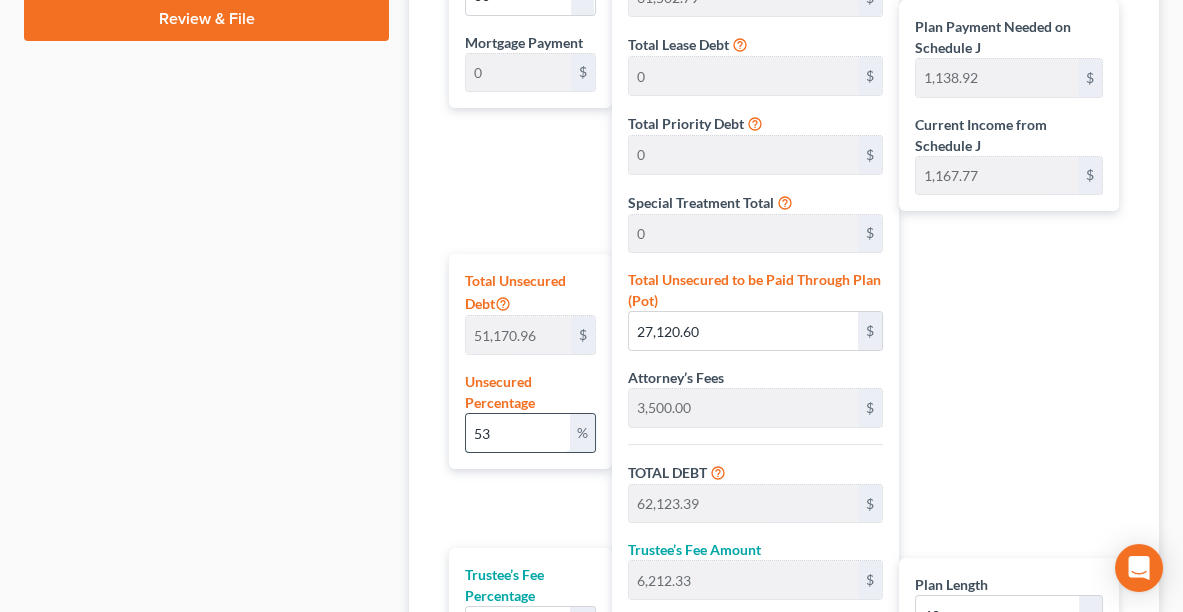 type on "5" 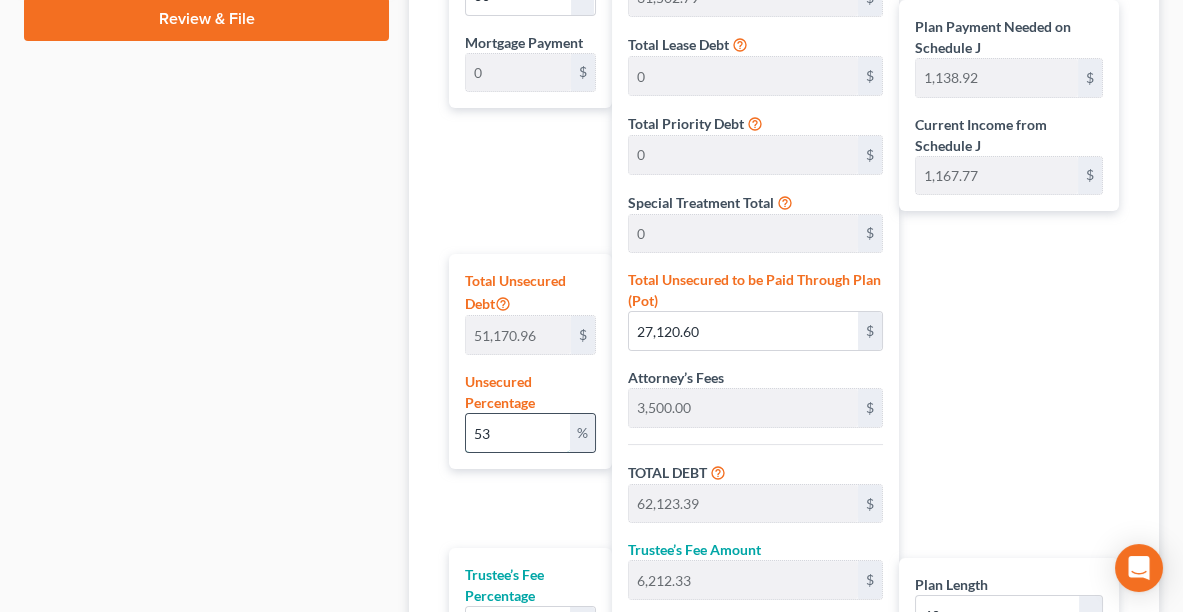 type on "2,558.54" 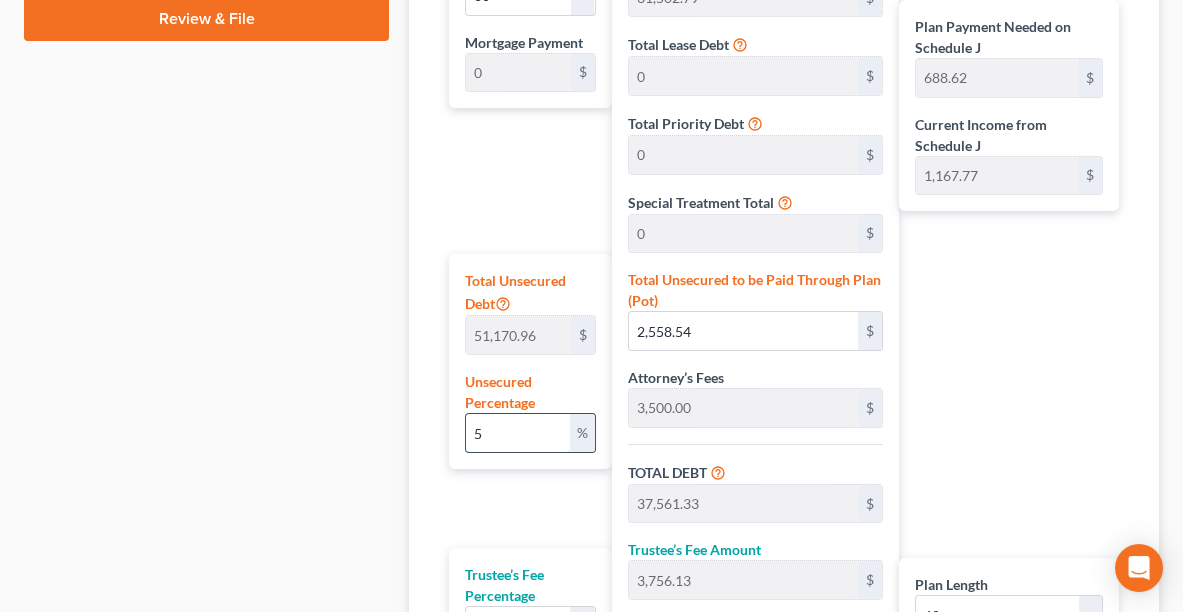 type on "54" 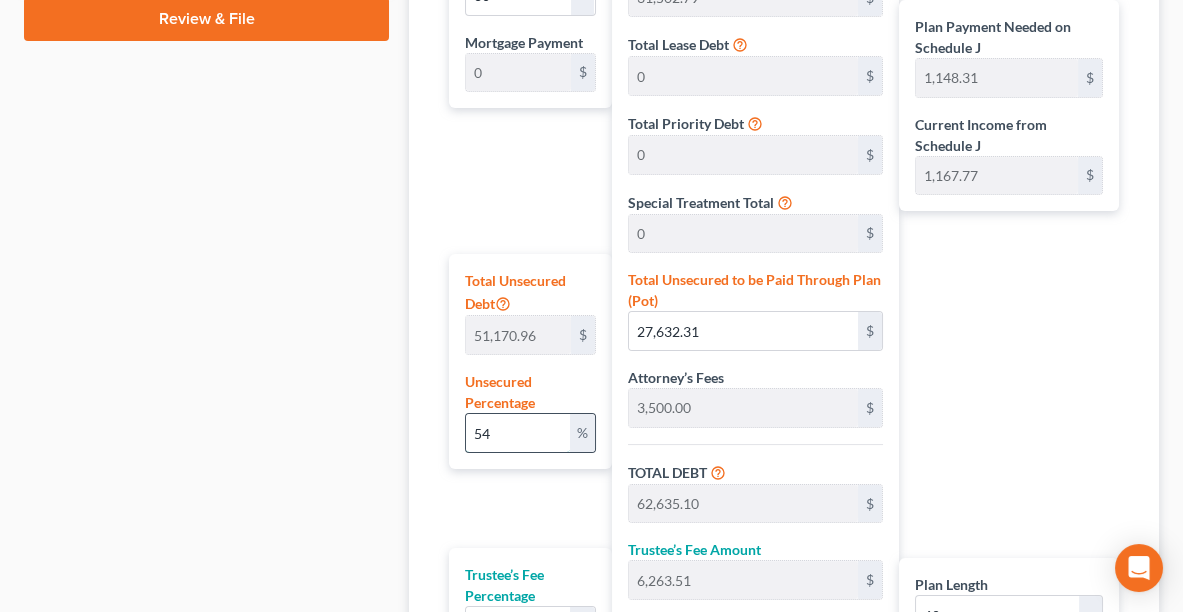 type on "5" 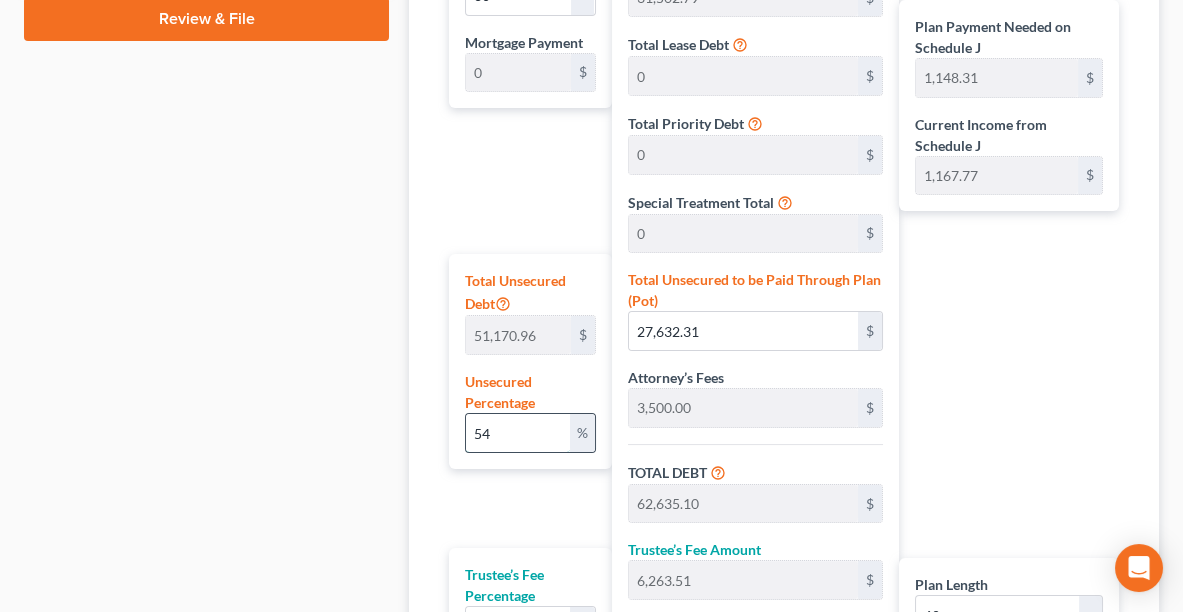 type on "2,558.54" 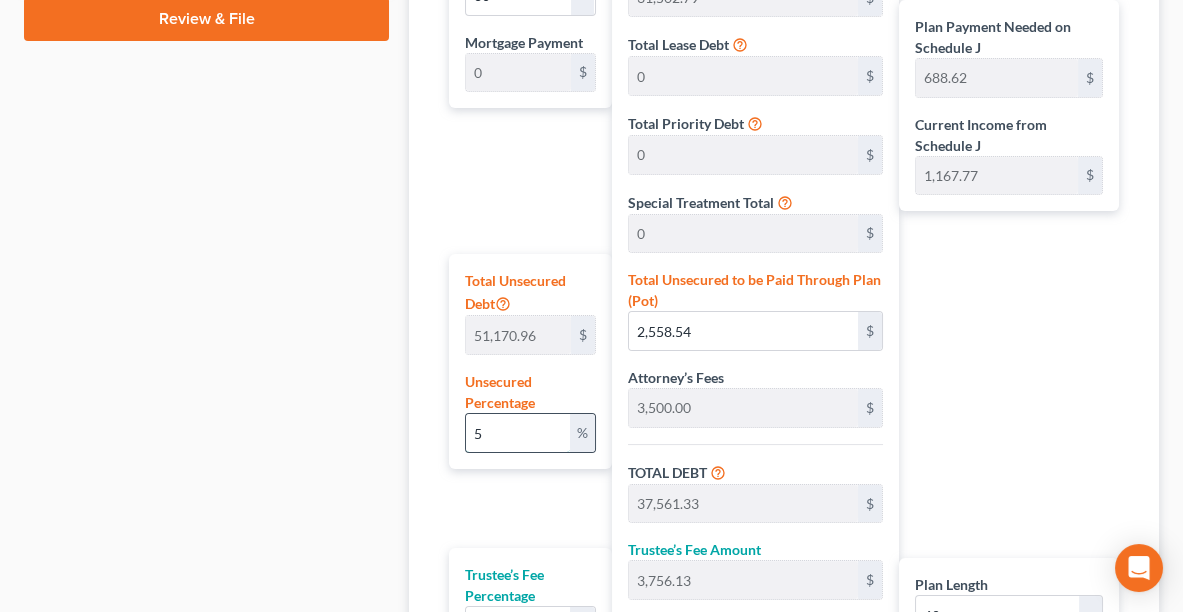 type on "55" 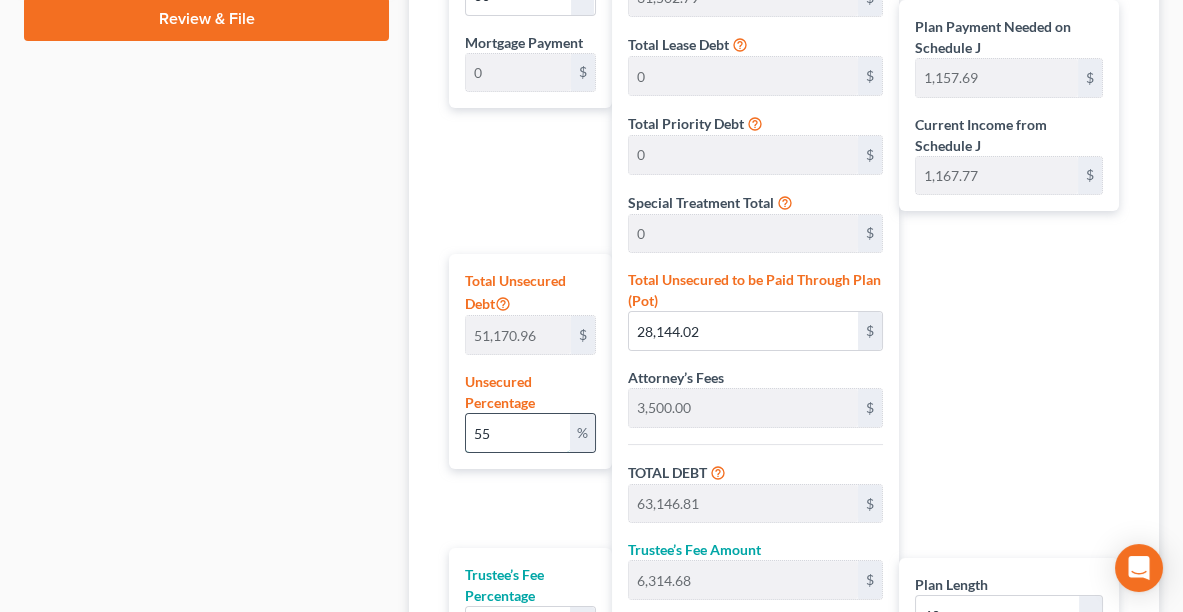 type on "5" 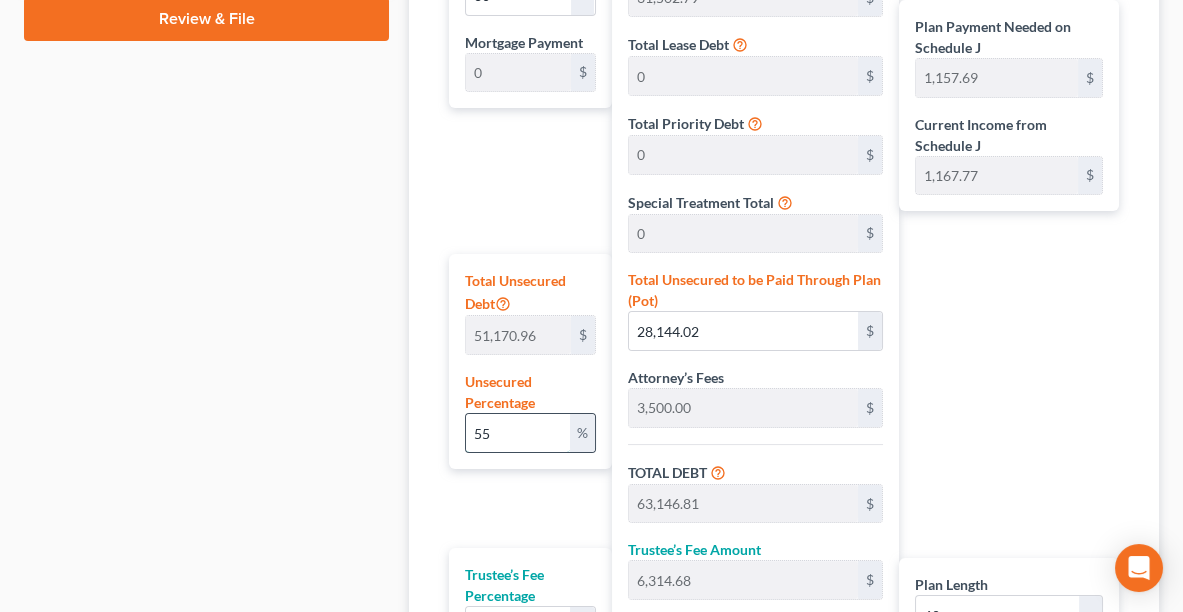 type on "2,558.54" 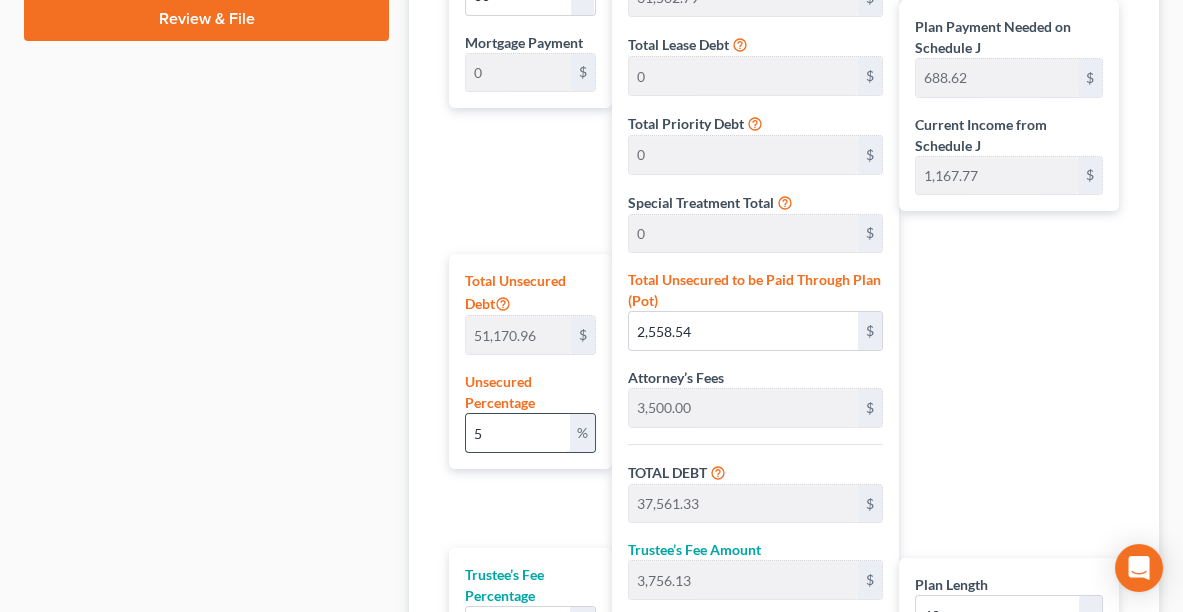 type on "56" 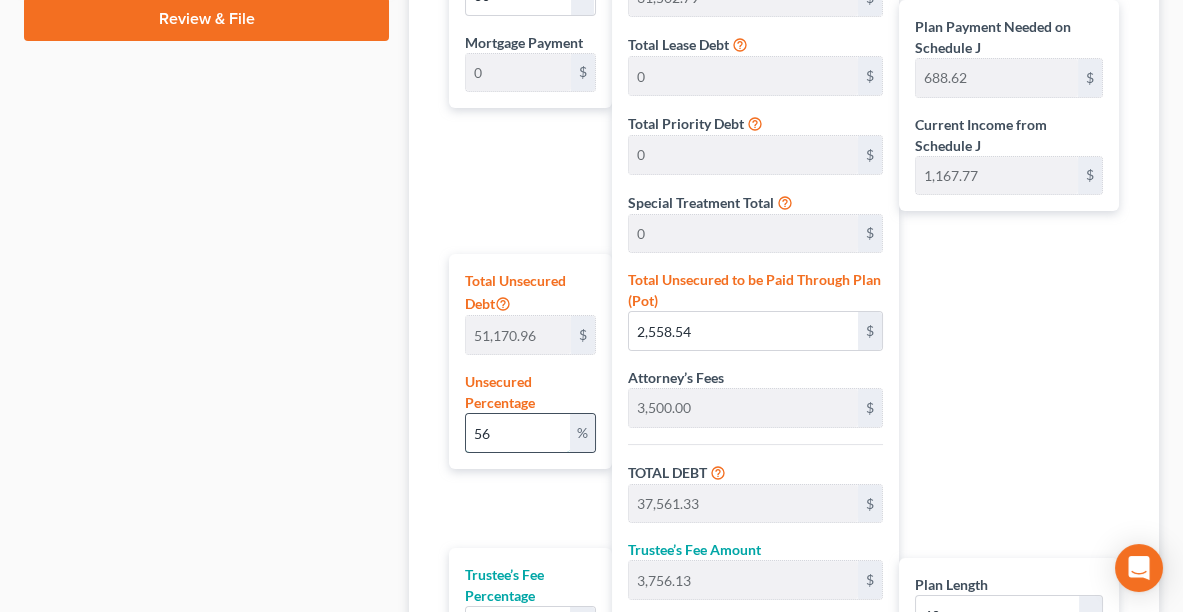 type on "28,655.73" 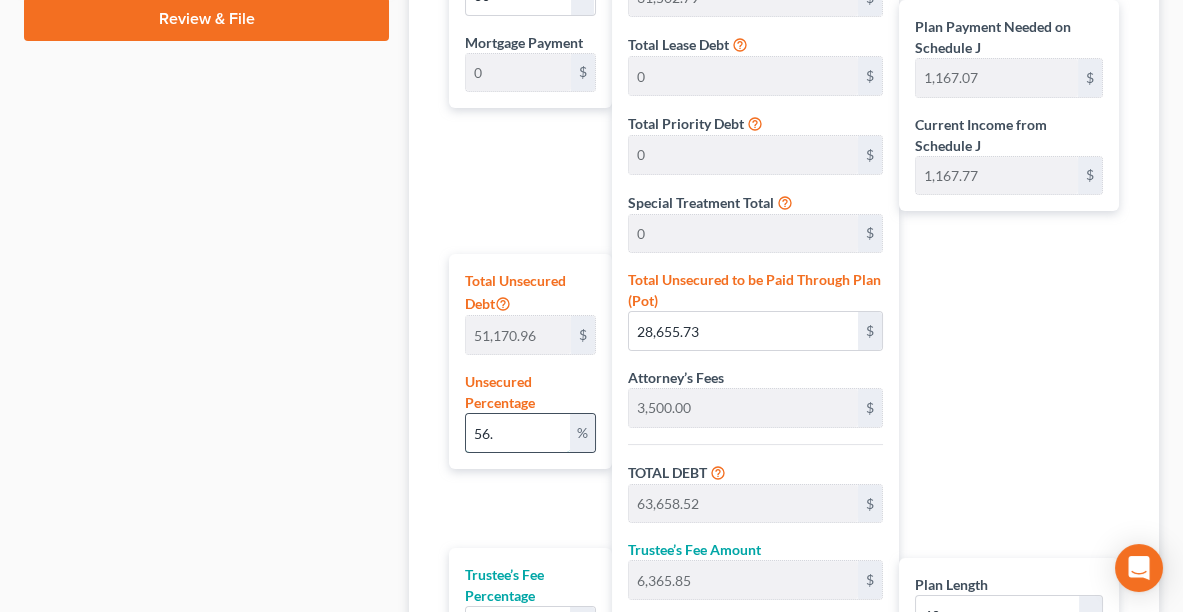 type on "56.1" 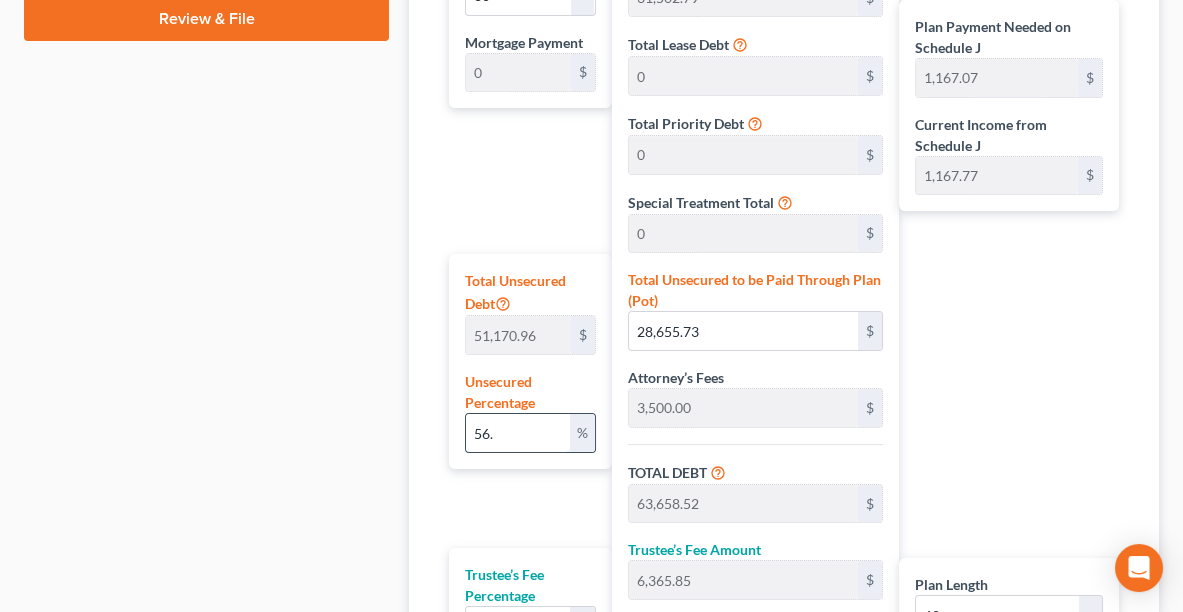 type on "28,706.90" 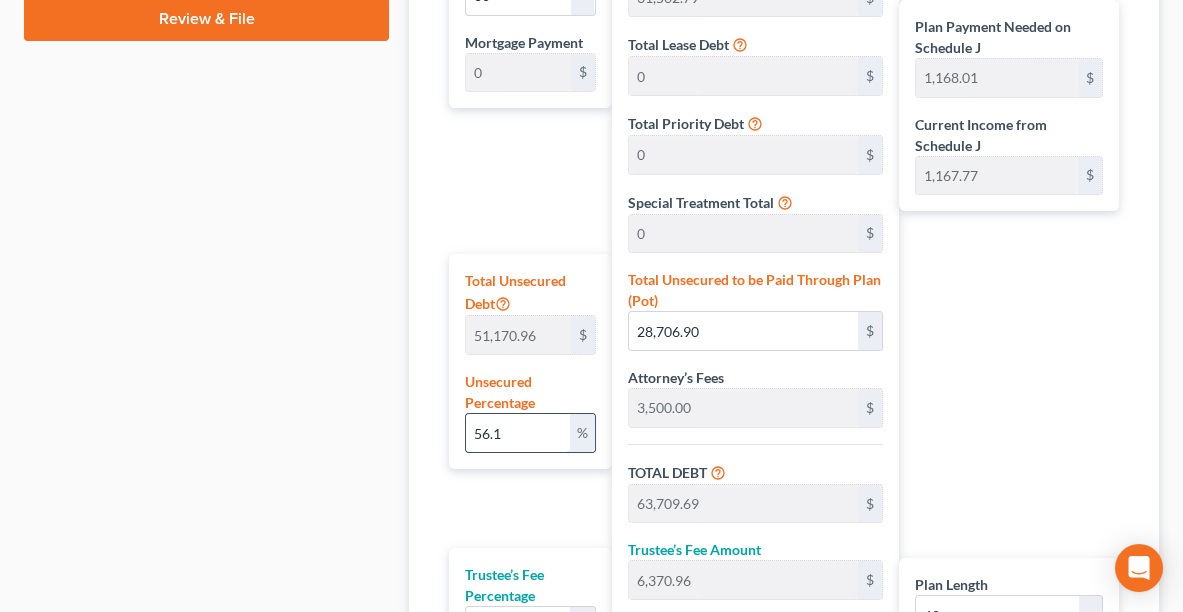 type 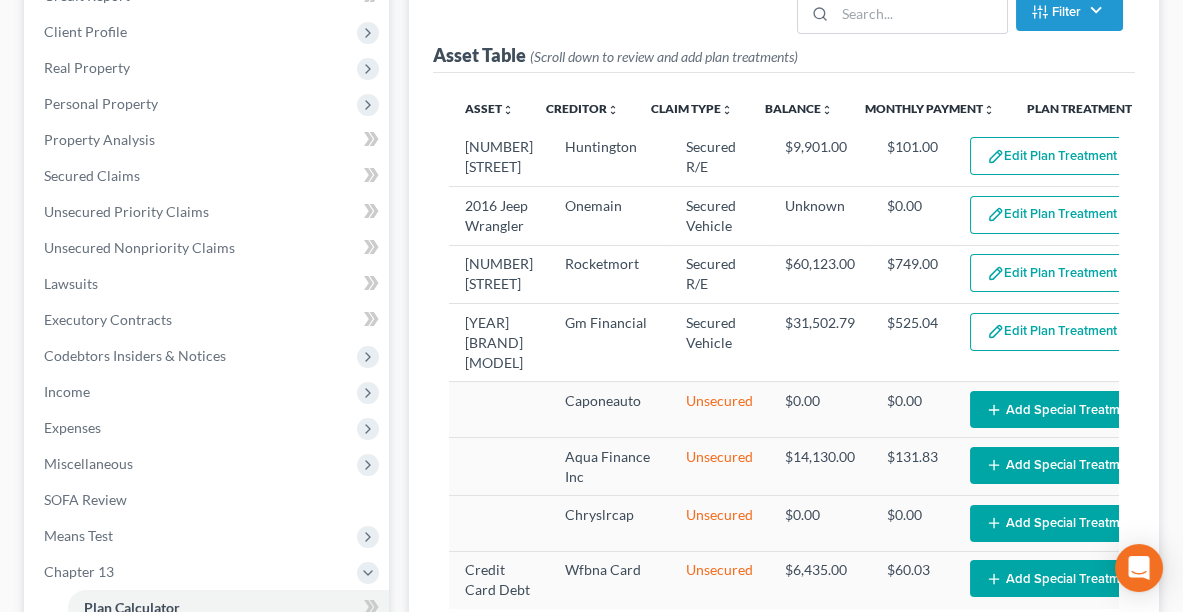 scroll, scrollTop: 0, scrollLeft: 0, axis: both 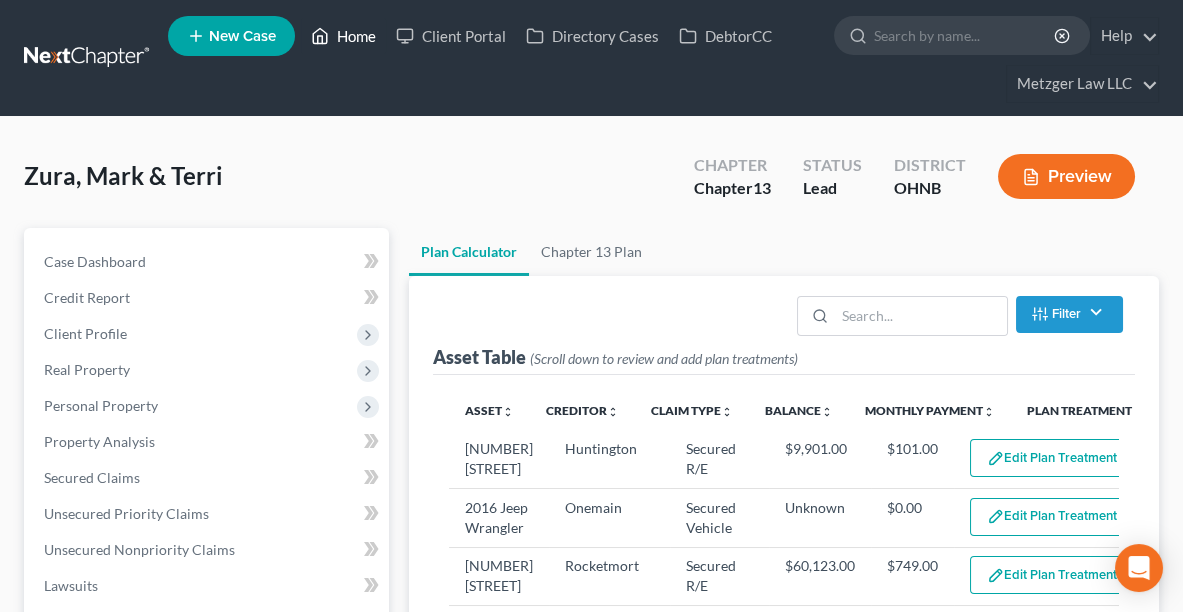 click on "Home" at bounding box center (343, 36) 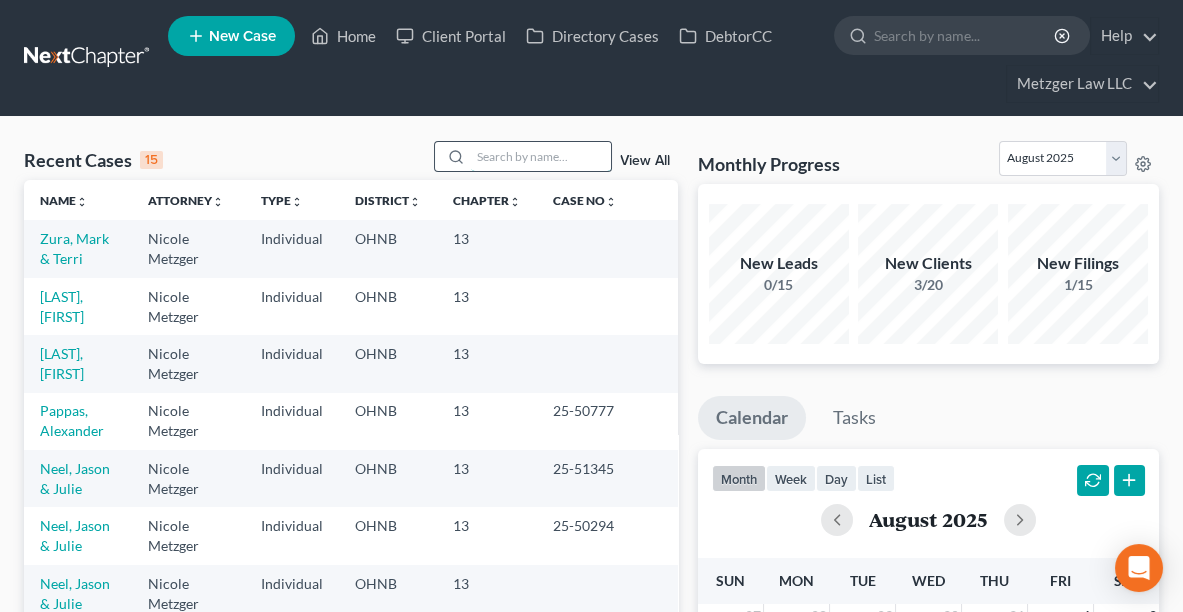 click at bounding box center [541, 156] 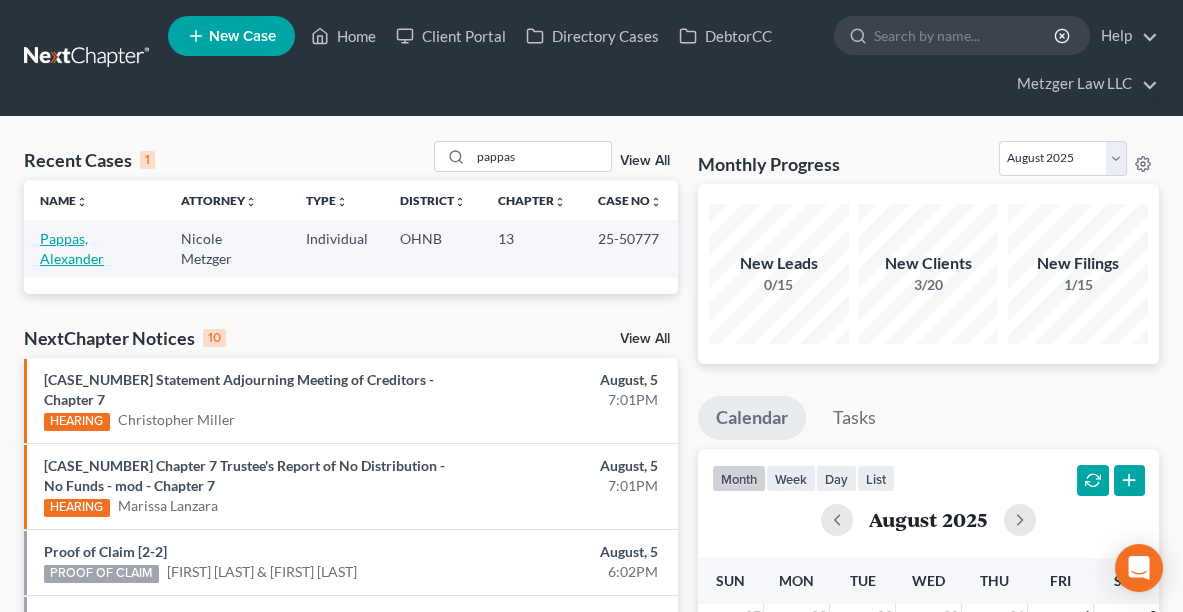 click on "Pappas, Alexander" at bounding box center [72, 248] 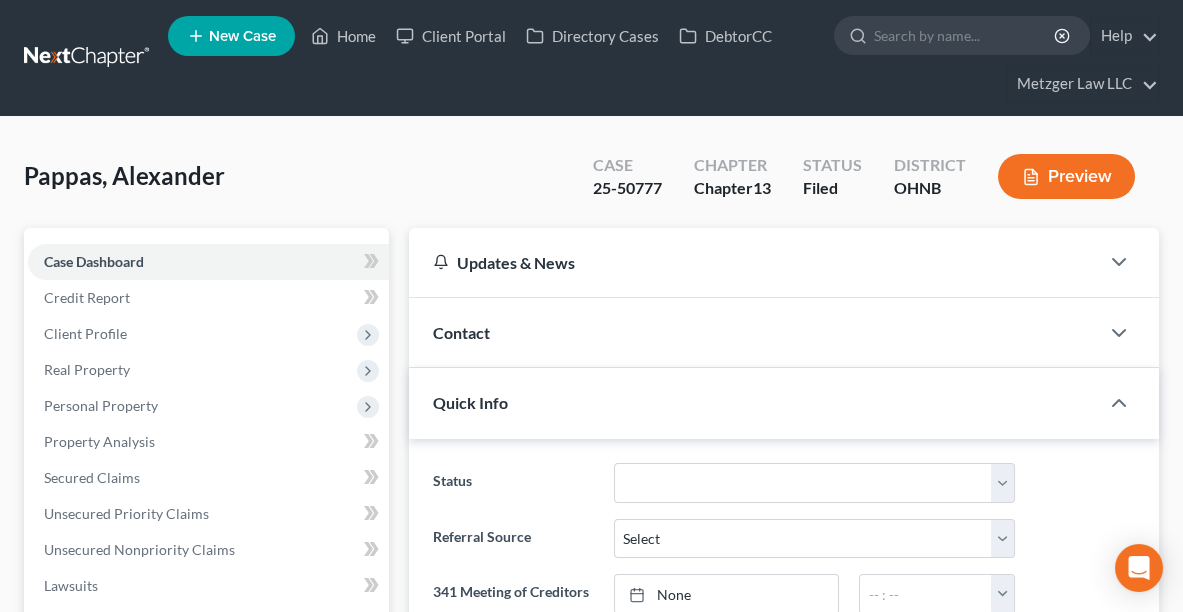 scroll, scrollTop: 448, scrollLeft: 0, axis: vertical 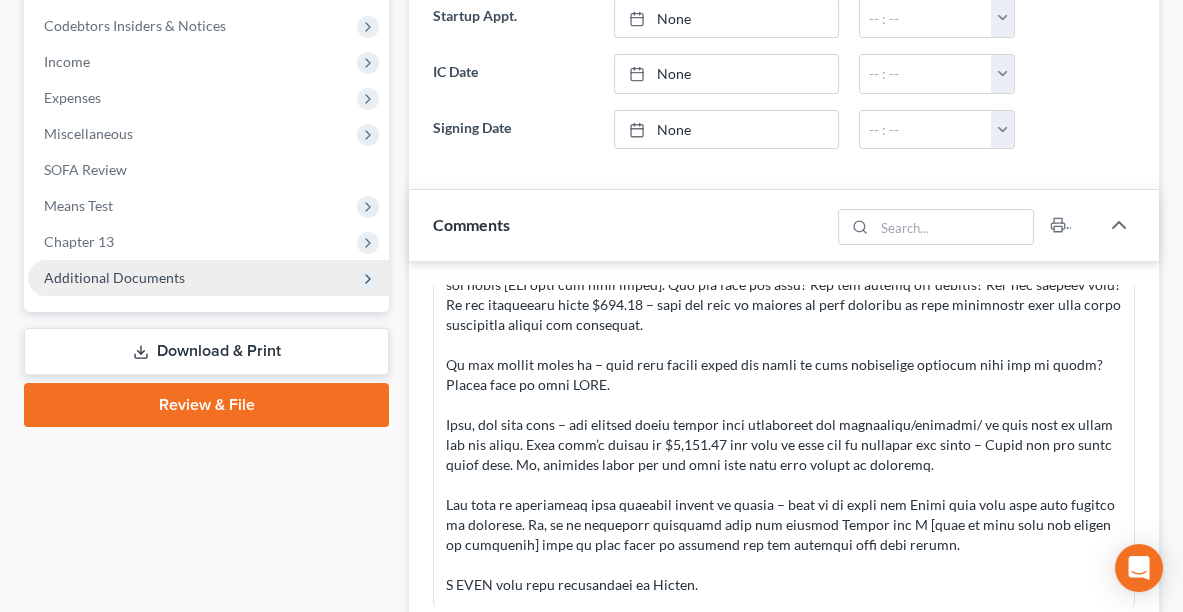 click on "Additional Documents" at bounding box center [208, 278] 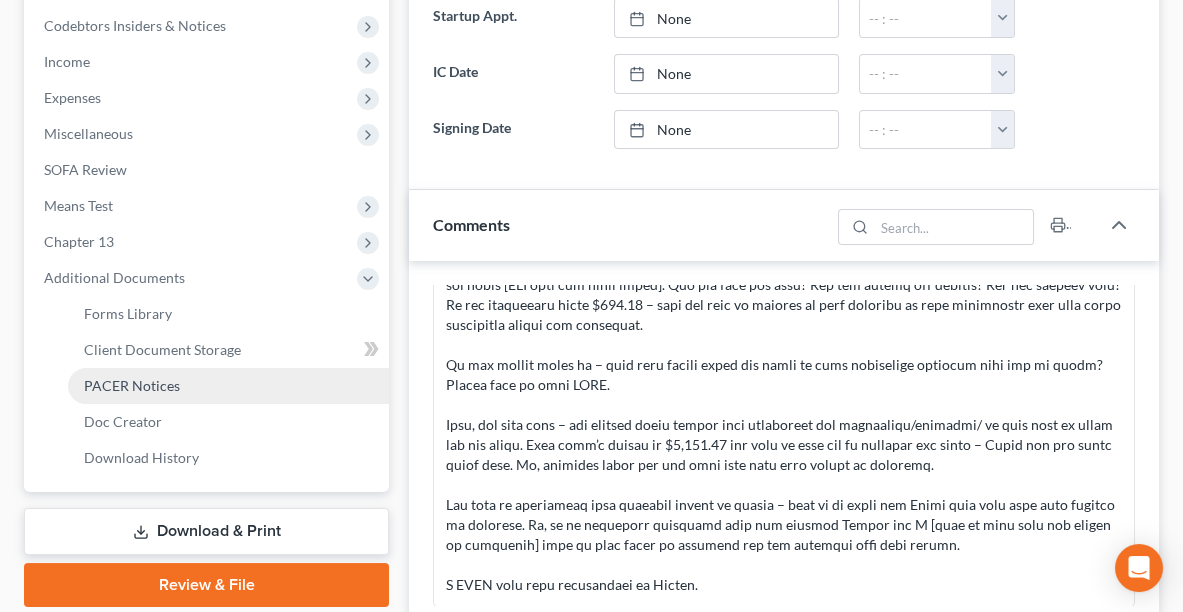 click on "PACER Notices" at bounding box center [132, 385] 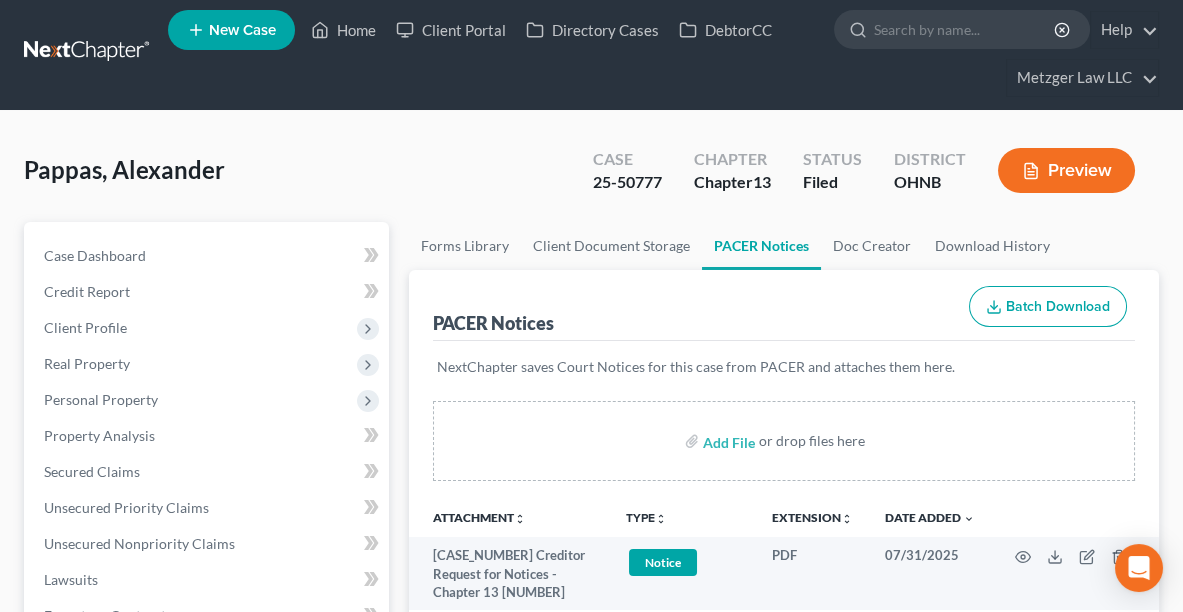 scroll, scrollTop: 0, scrollLeft: 0, axis: both 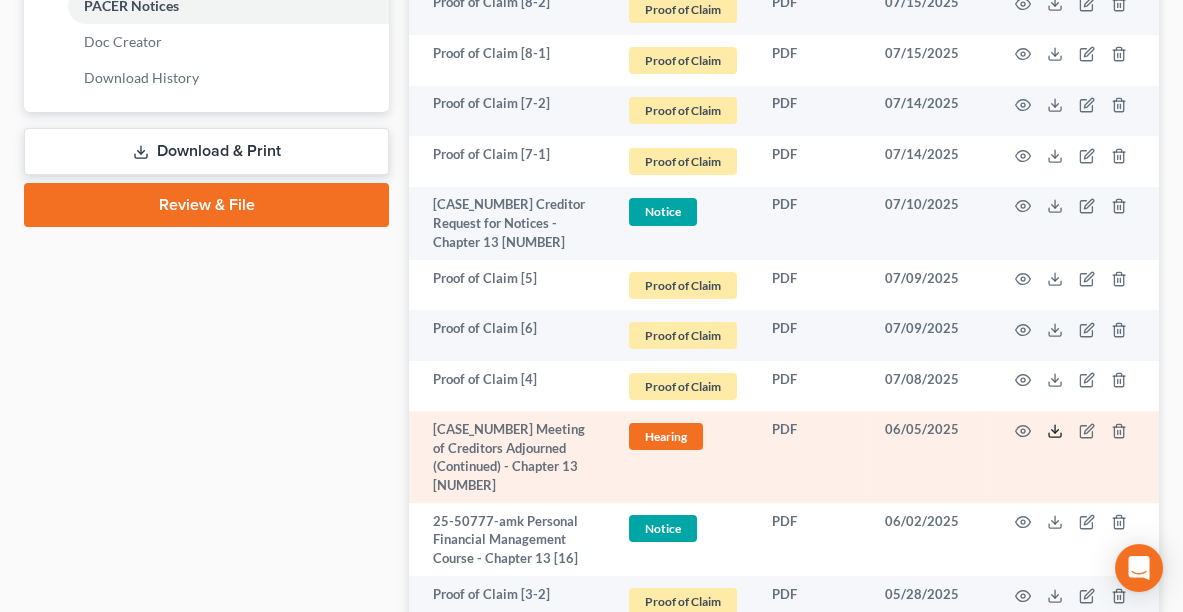 click 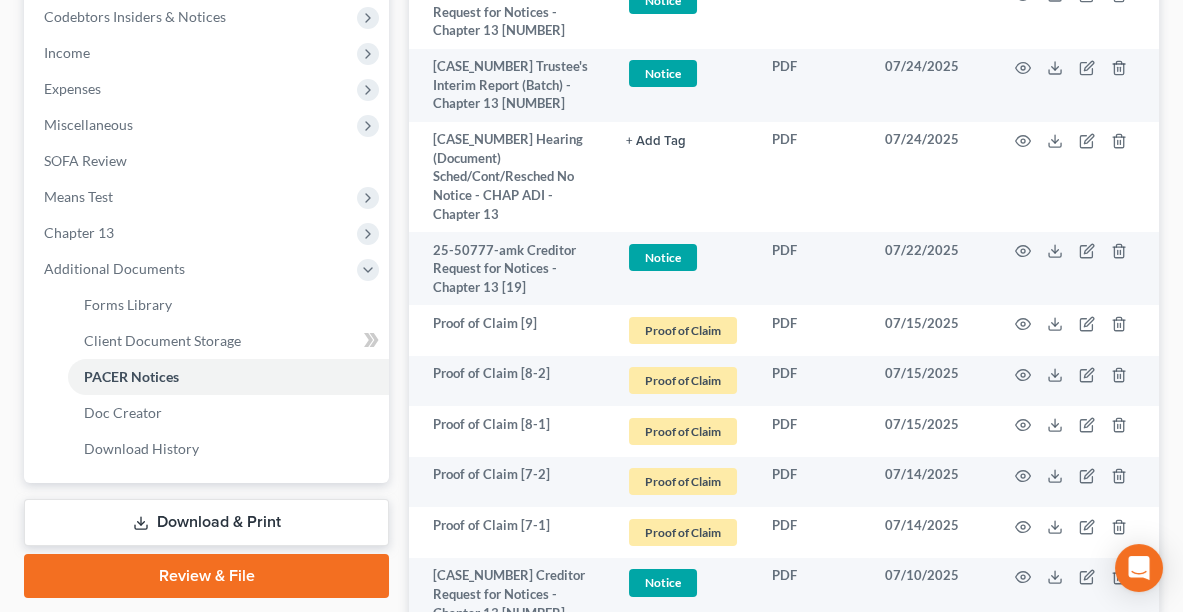 scroll, scrollTop: 630, scrollLeft: 0, axis: vertical 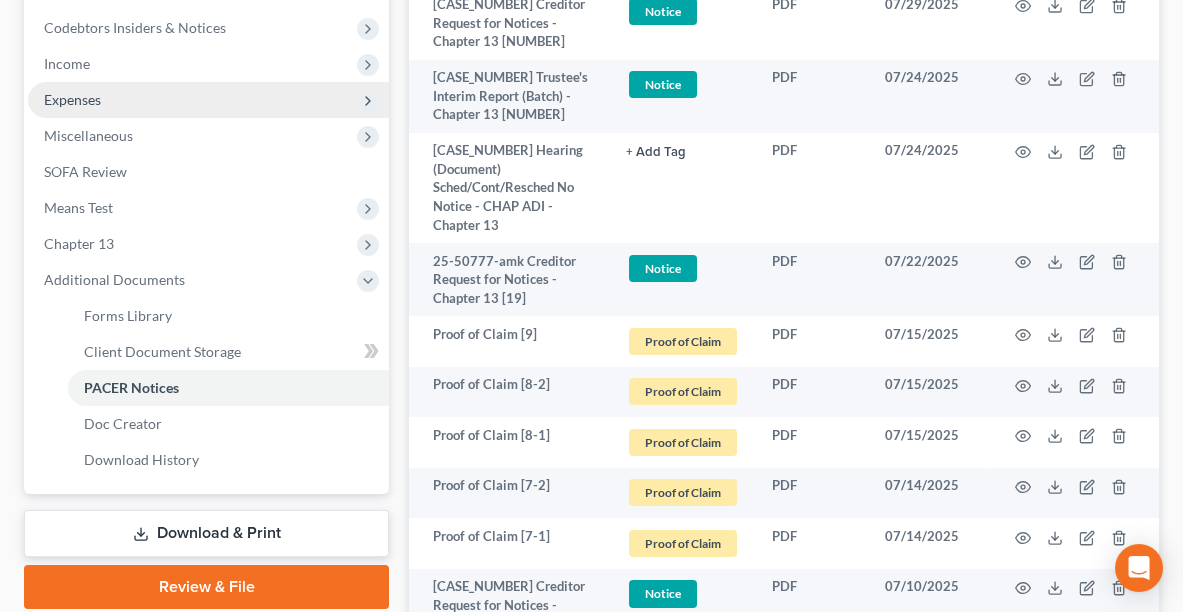click on "Expenses" at bounding box center [72, 99] 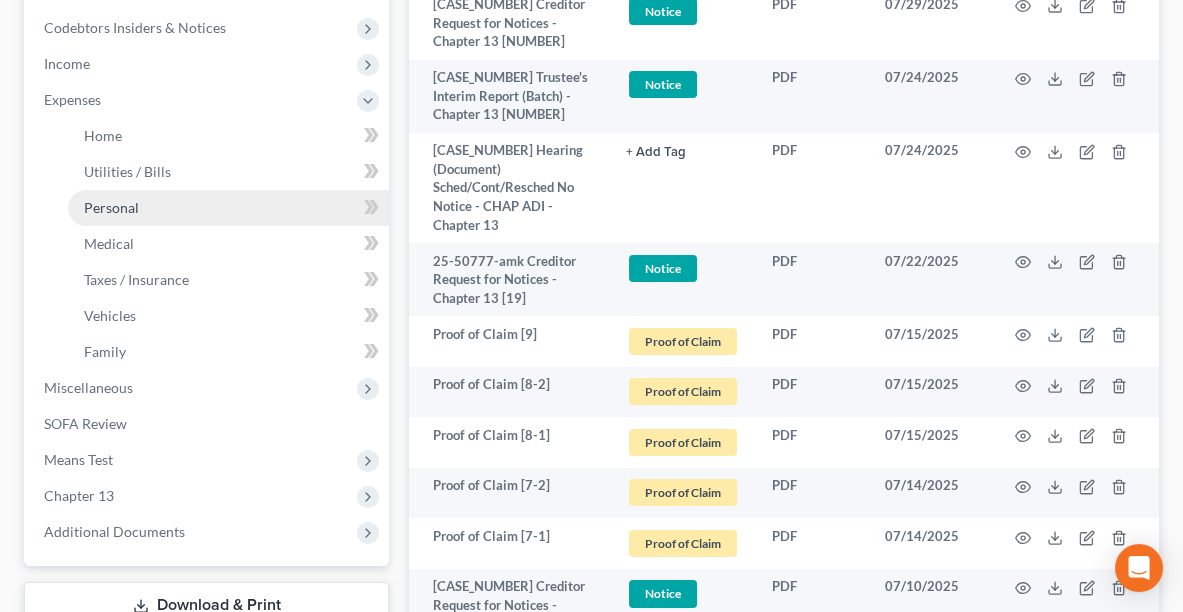 click on "Personal" at bounding box center (111, 207) 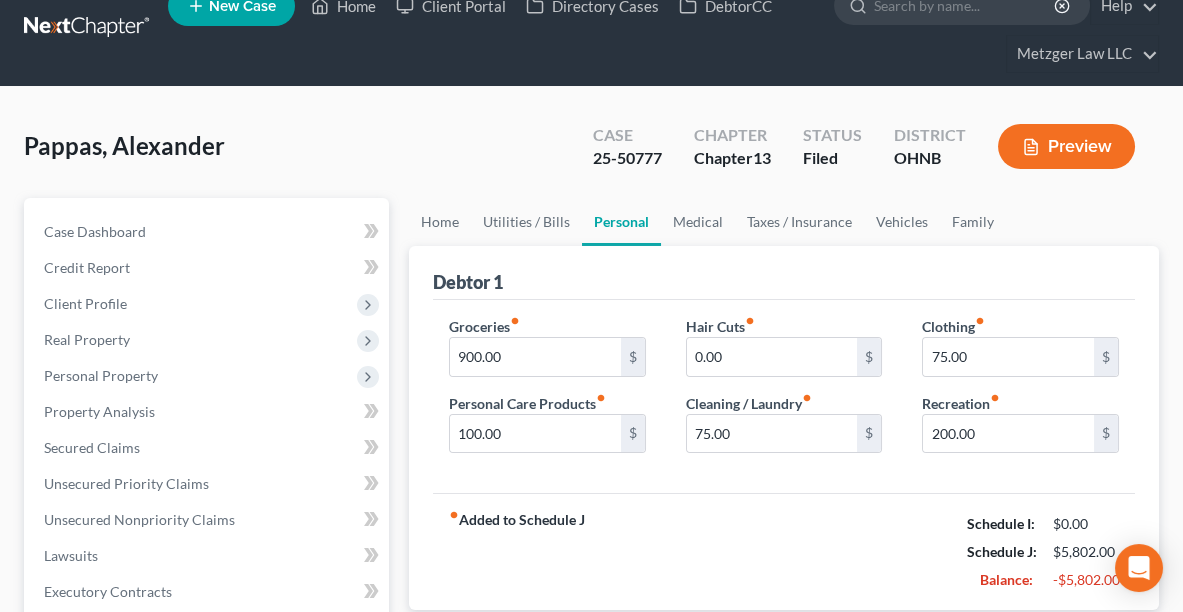 scroll, scrollTop: 0, scrollLeft: 0, axis: both 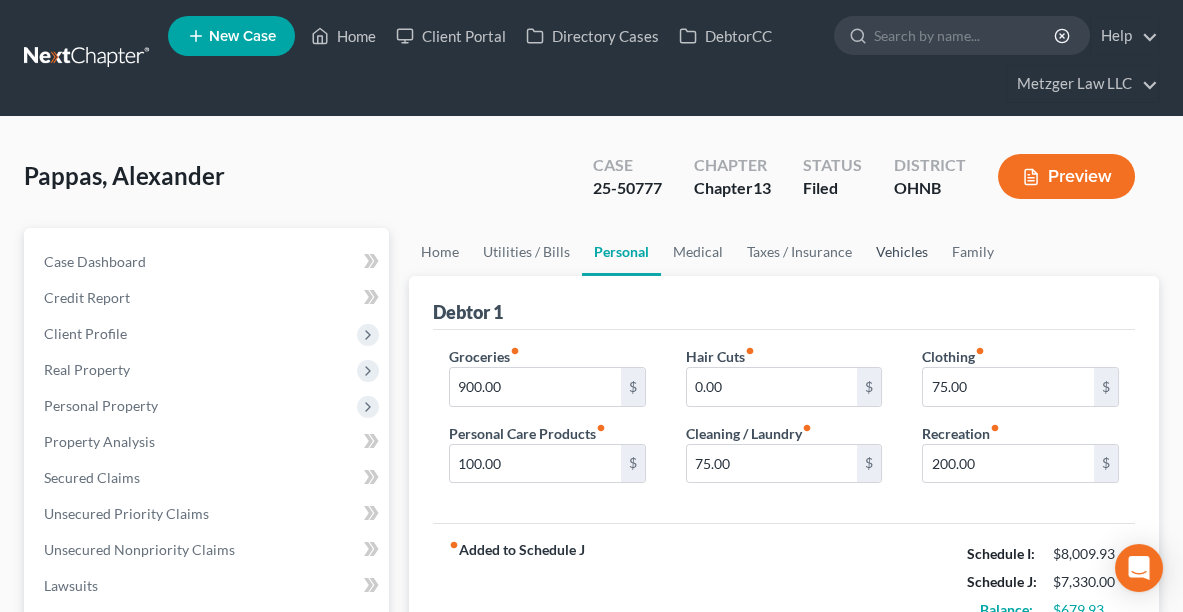 click on "Vehicles" at bounding box center (902, 252) 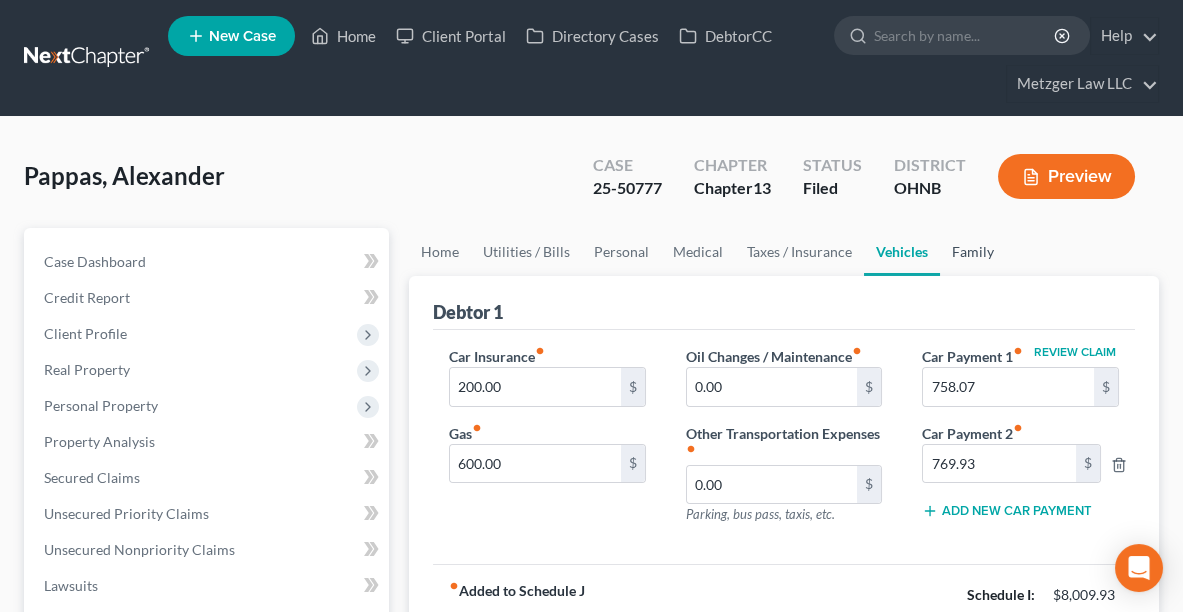 click on "Family" at bounding box center (973, 252) 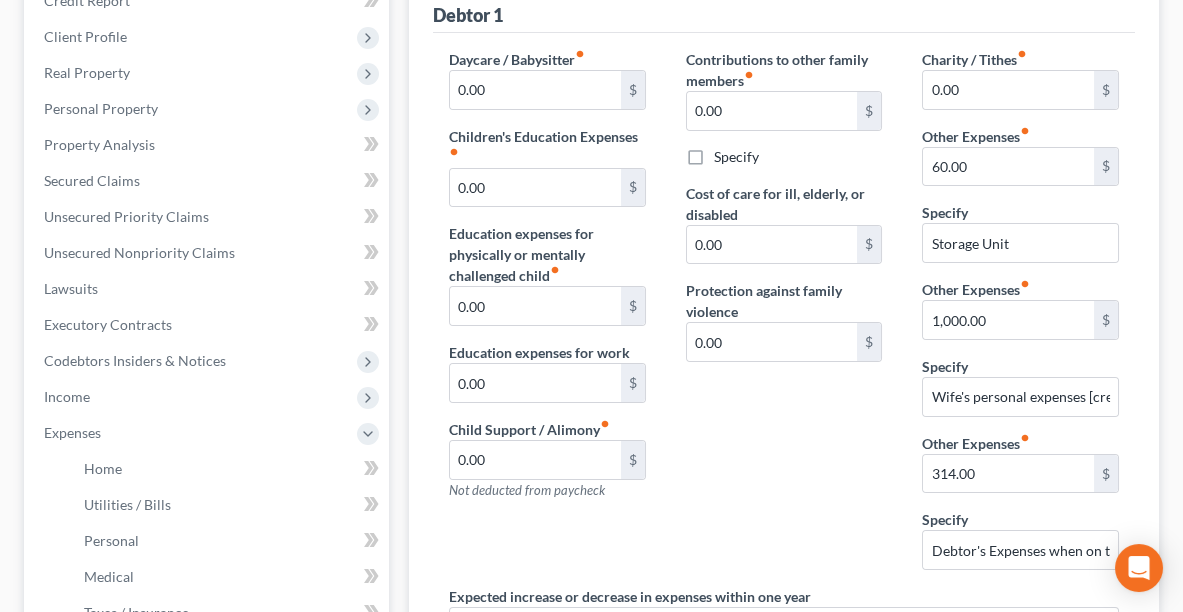 scroll, scrollTop: 304, scrollLeft: 0, axis: vertical 